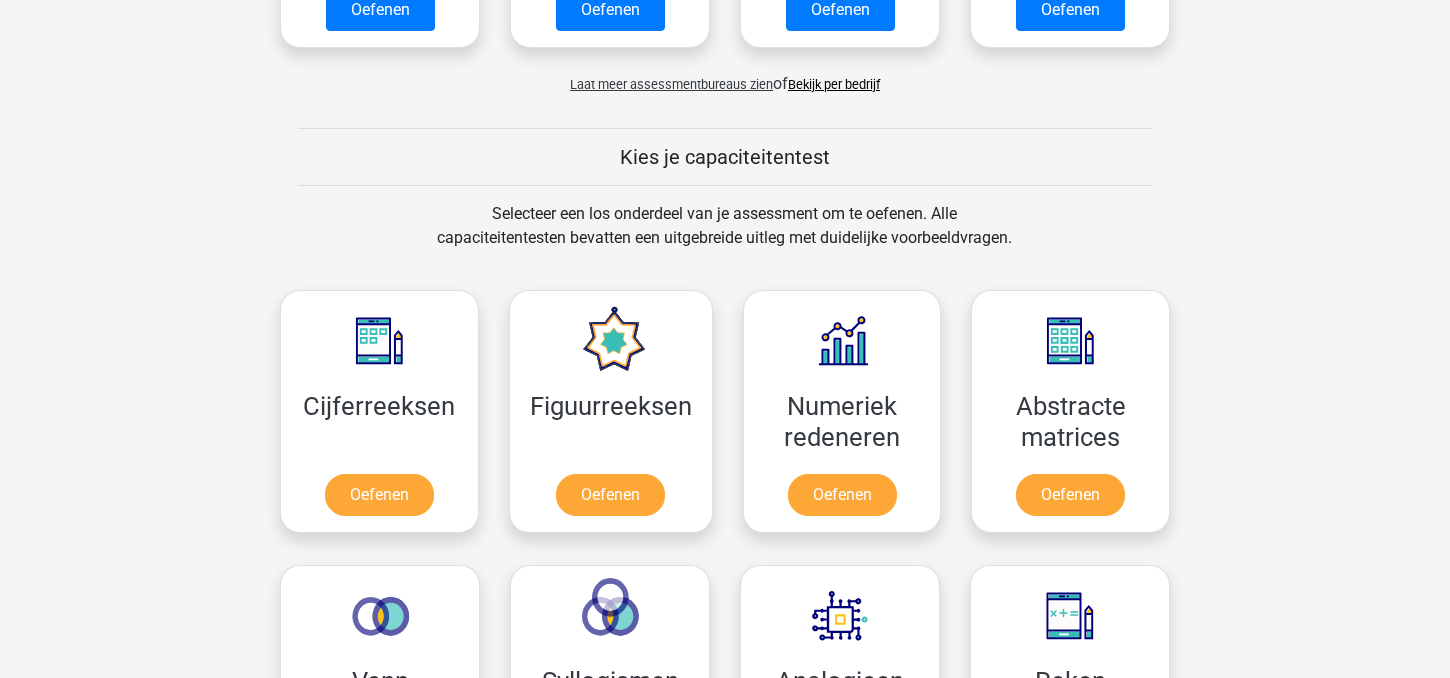 scroll, scrollTop: 609, scrollLeft: 0, axis: vertical 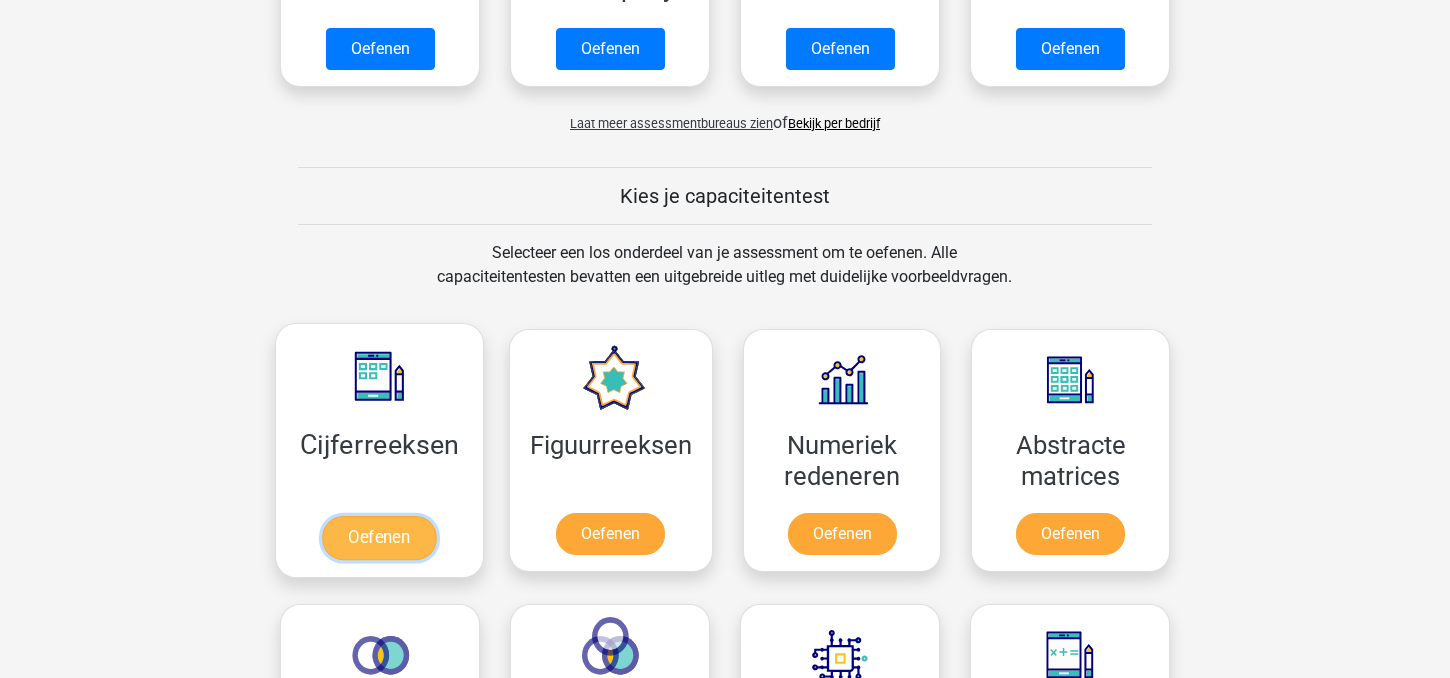 click on "Oefenen" at bounding box center (379, 538) 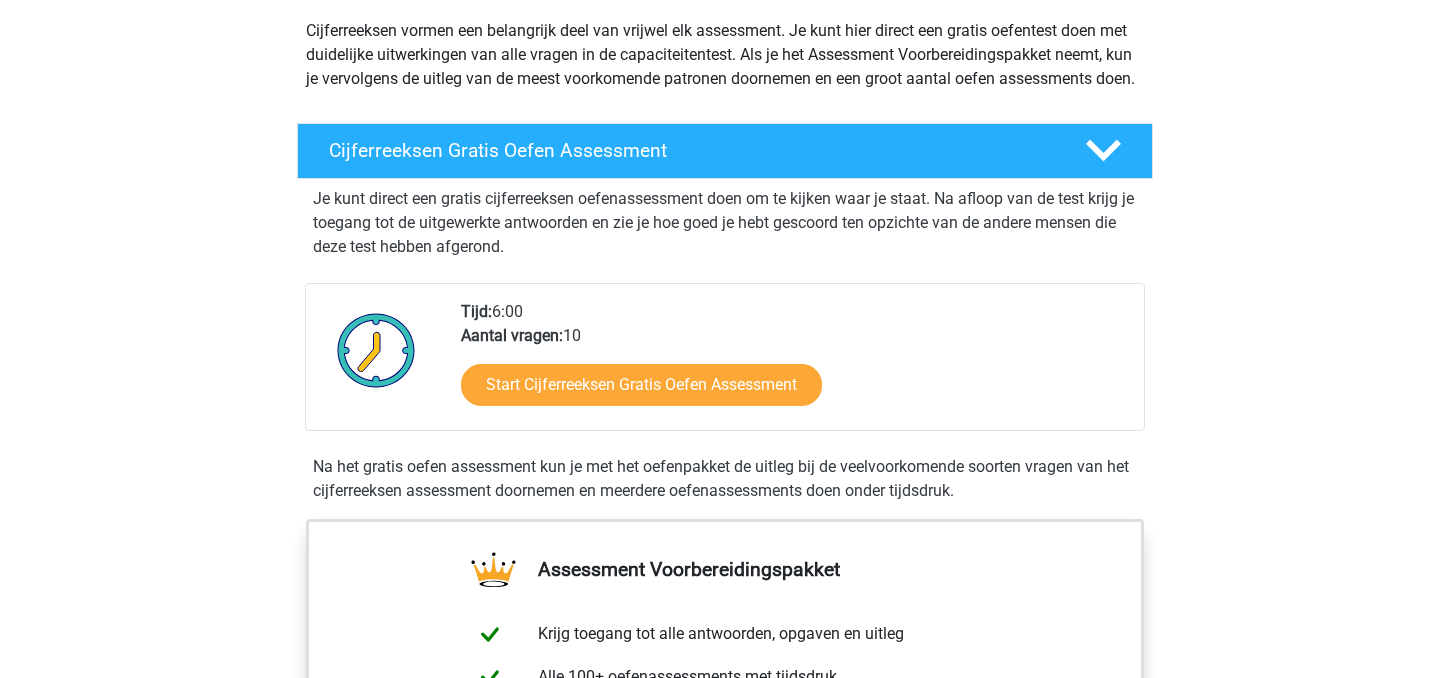 scroll, scrollTop: 233, scrollLeft: 0, axis: vertical 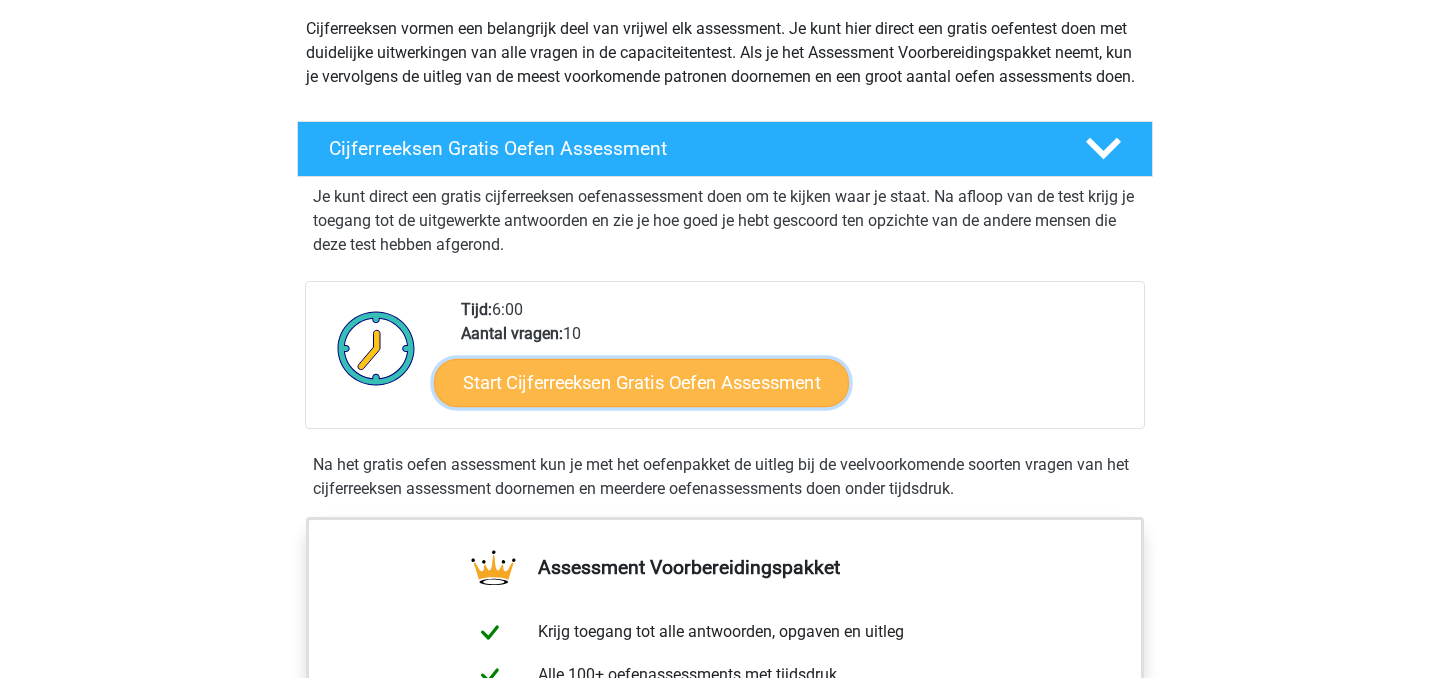 click on "Start Cijferreeksen
Gratis Oefen Assessment" at bounding box center [641, 382] 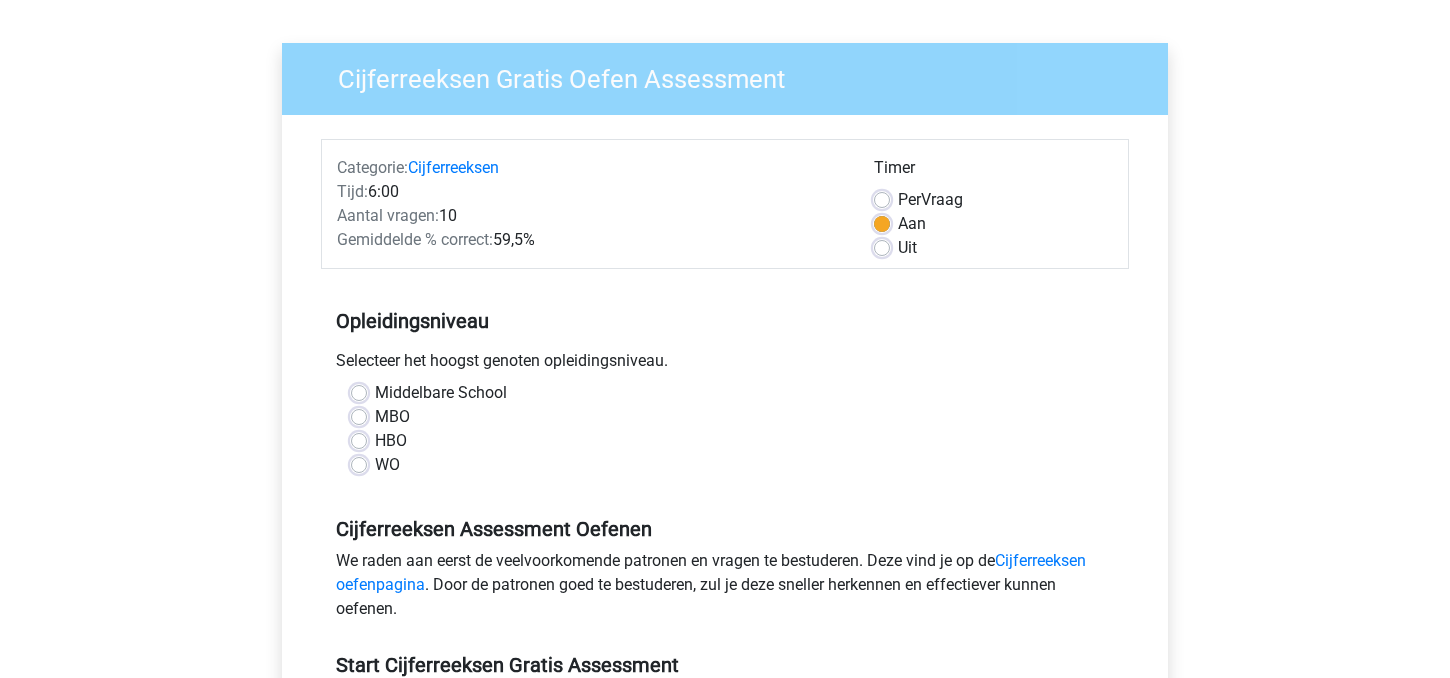 scroll, scrollTop: 124, scrollLeft: 0, axis: vertical 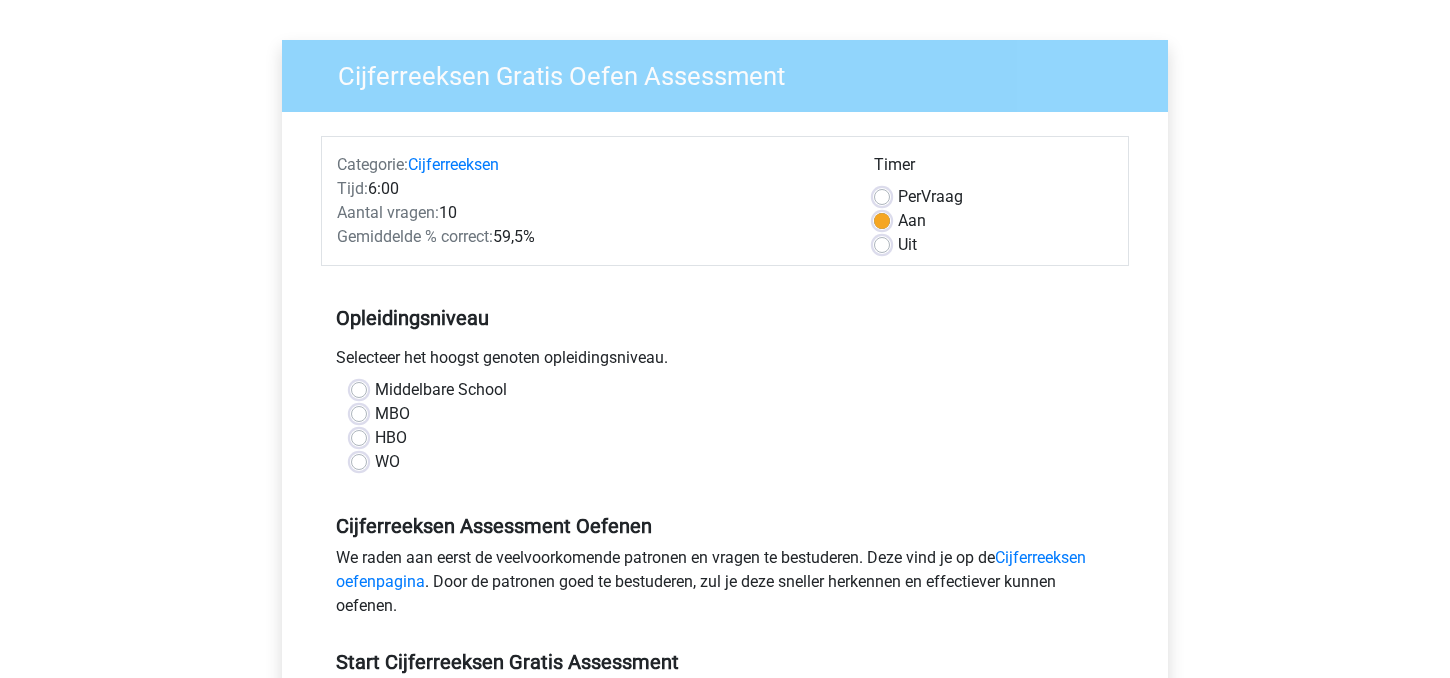 click on "WO" at bounding box center (387, 462) 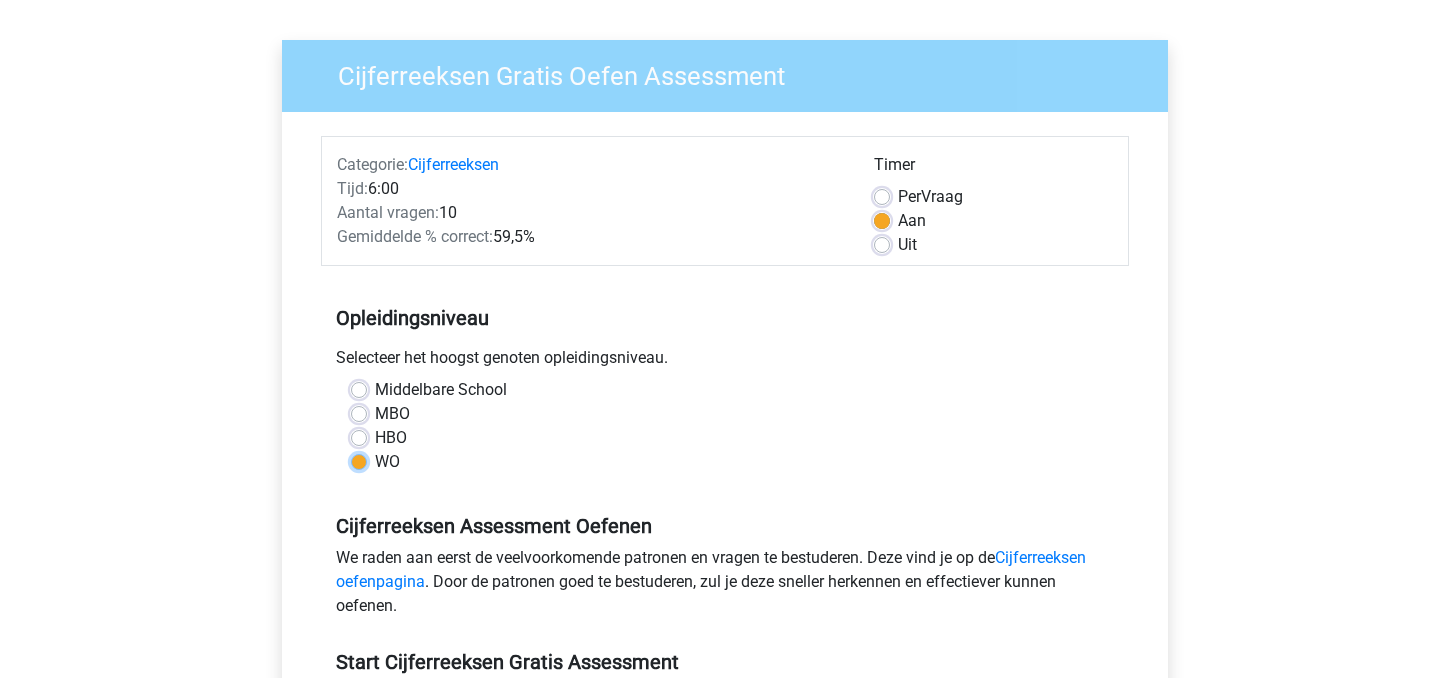 radio on "true" 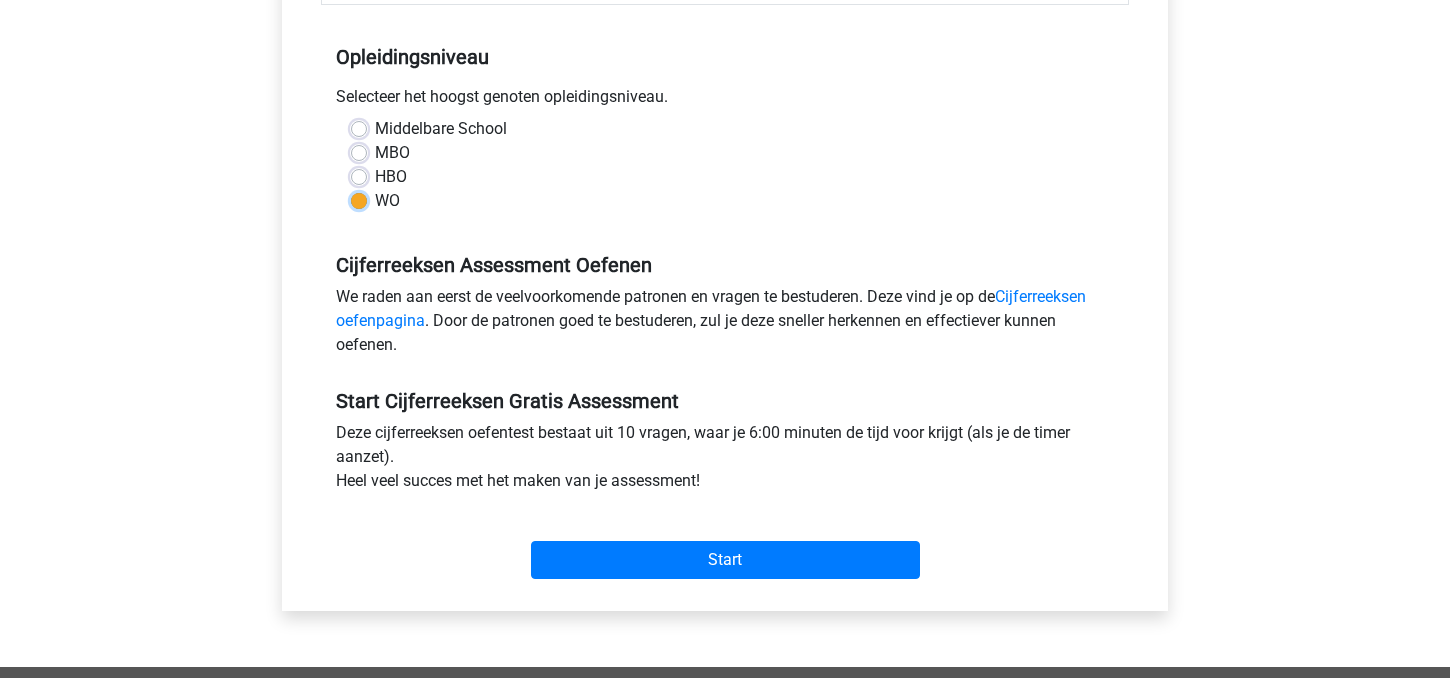 scroll, scrollTop: 399, scrollLeft: 0, axis: vertical 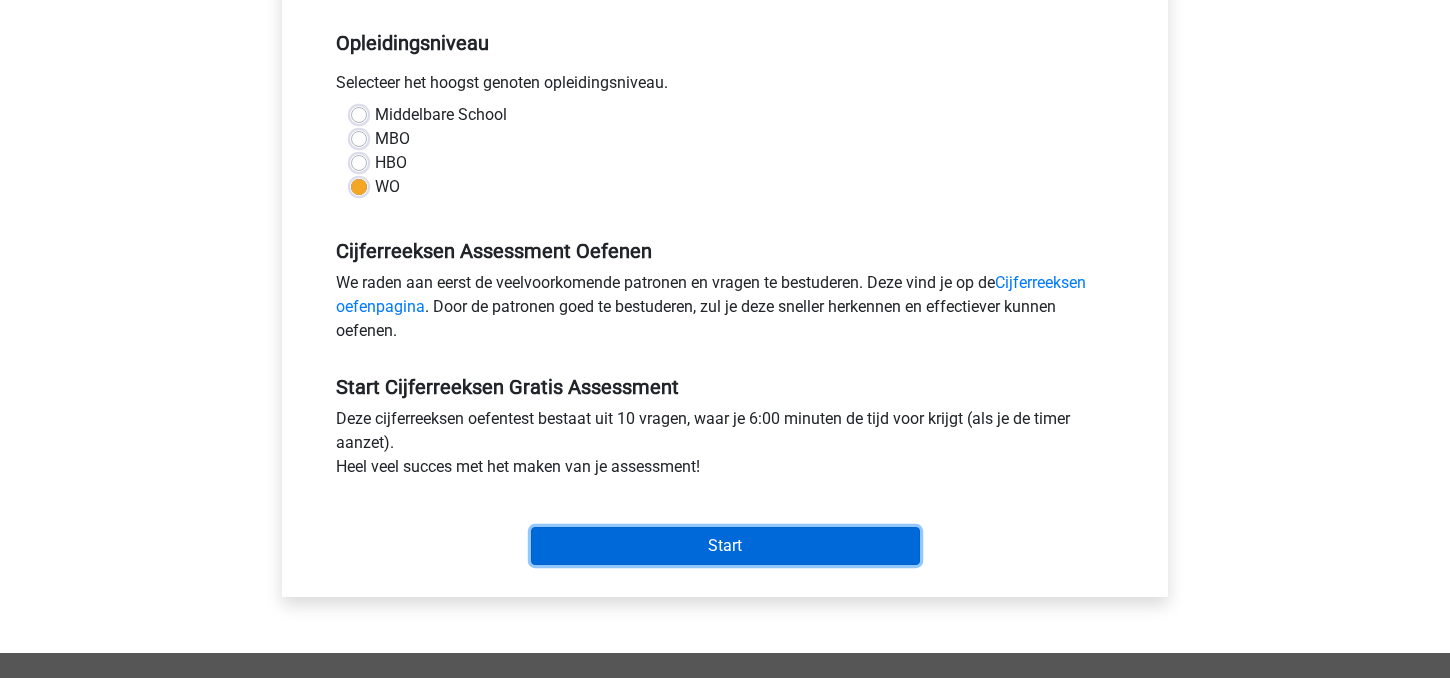 click on "Start" at bounding box center (725, 546) 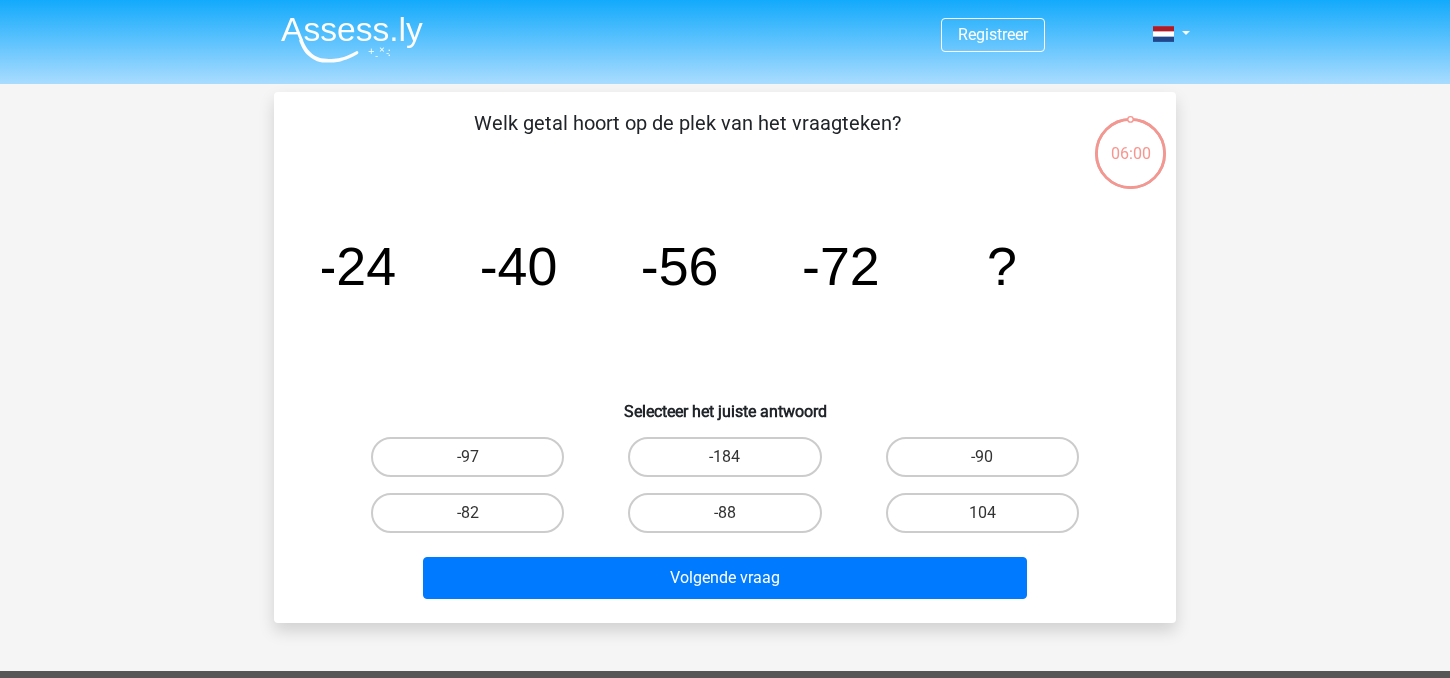 scroll, scrollTop: 0, scrollLeft: 0, axis: both 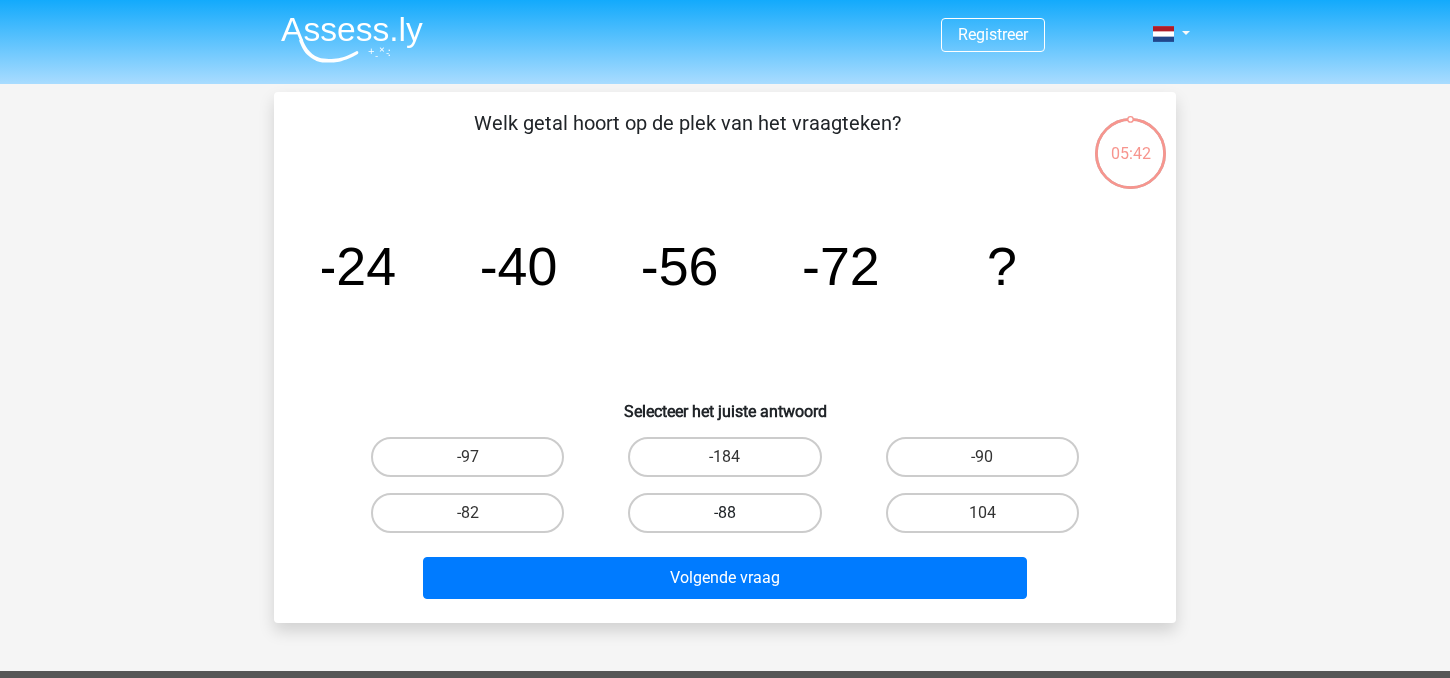 click on "-88" at bounding box center [724, 513] 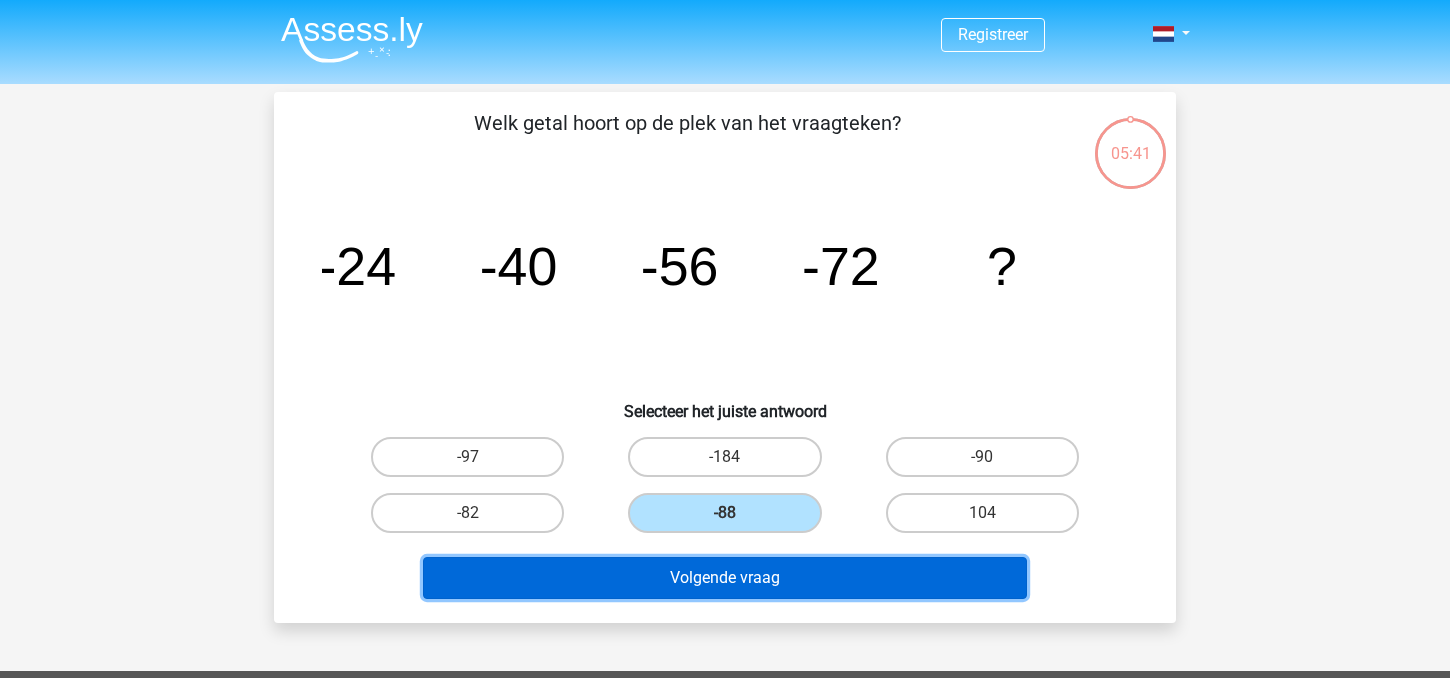 click on "Volgende vraag" at bounding box center [725, 578] 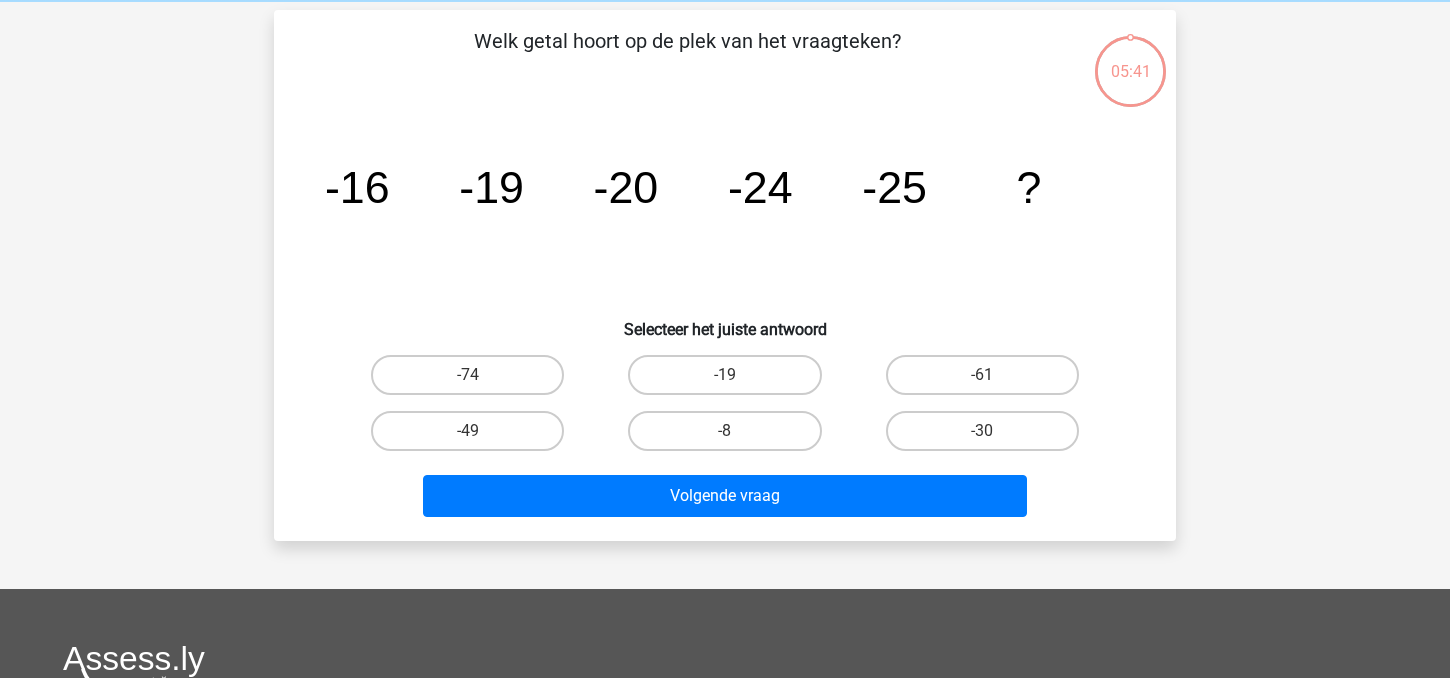 scroll, scrollTop: 92, scrollLeft: 0, axis: vertical 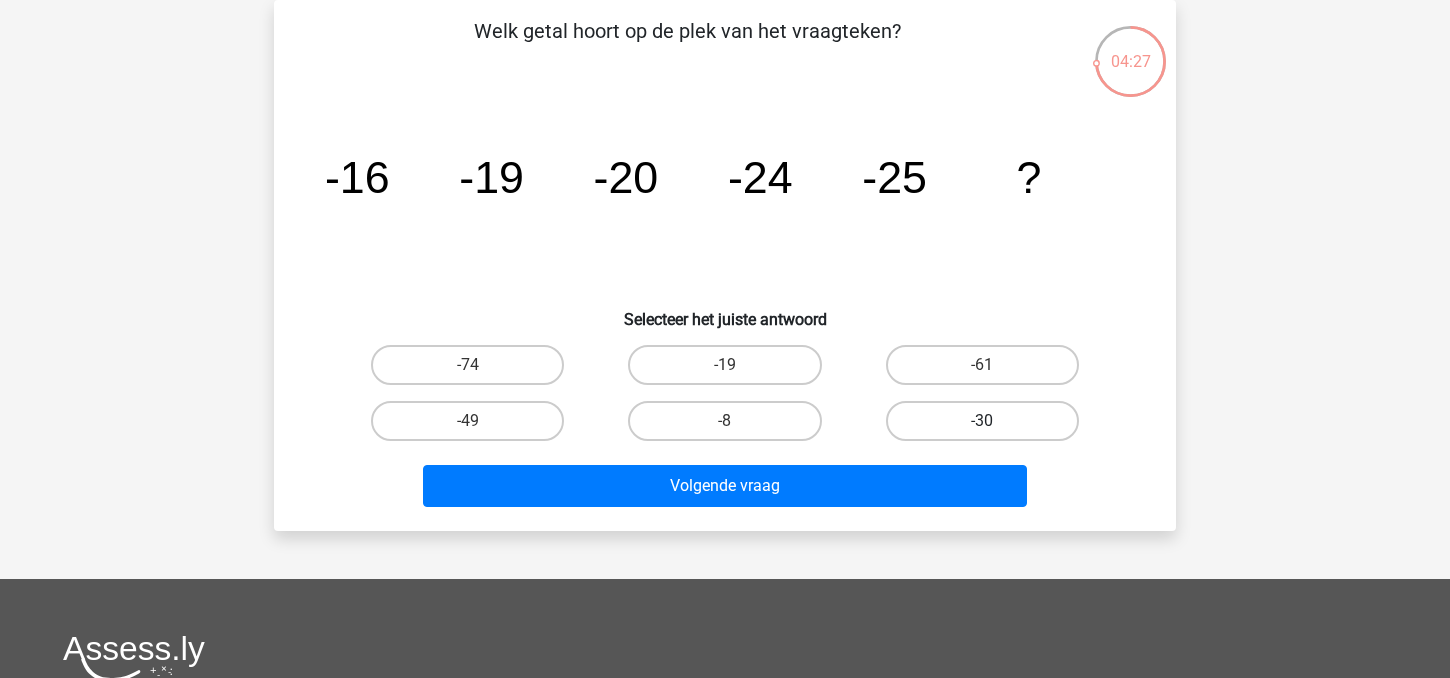 click on "-30" at bounding box center (982, 421) 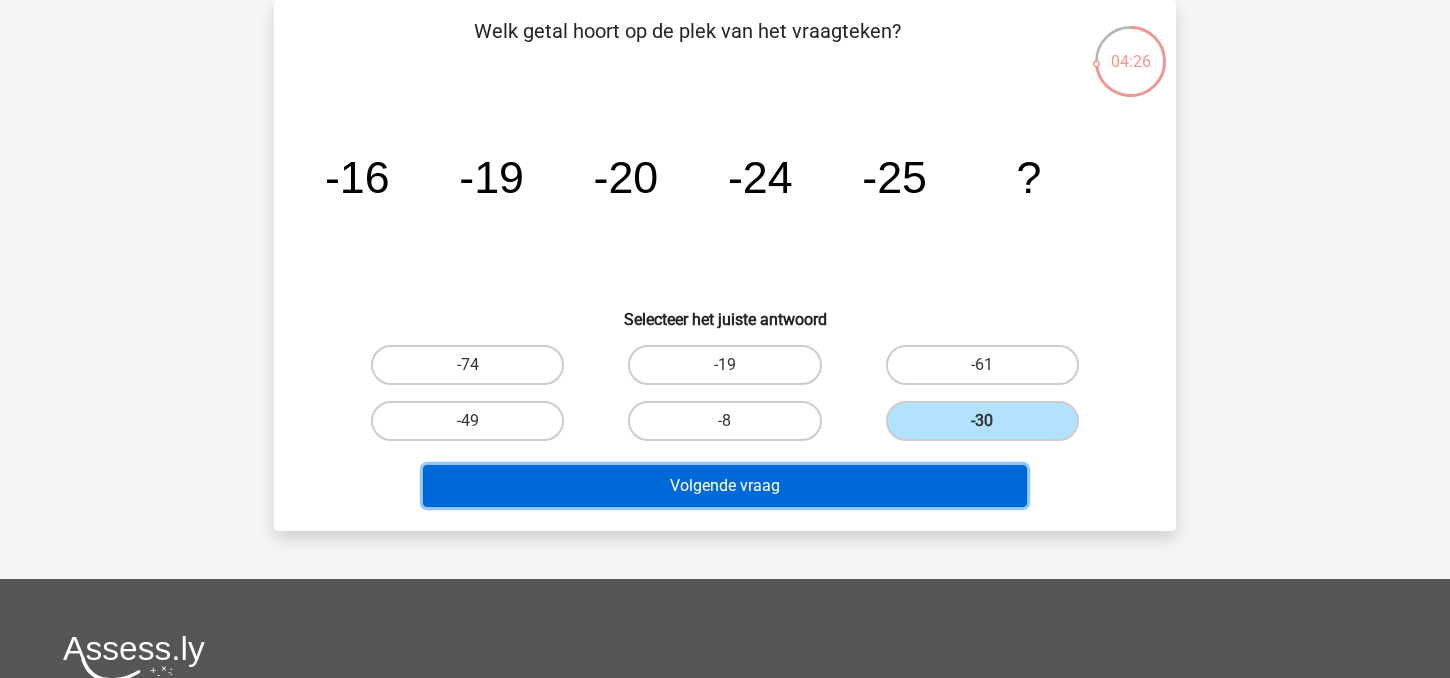 click on "Volgende vraag" at bounding box center (725, 486) 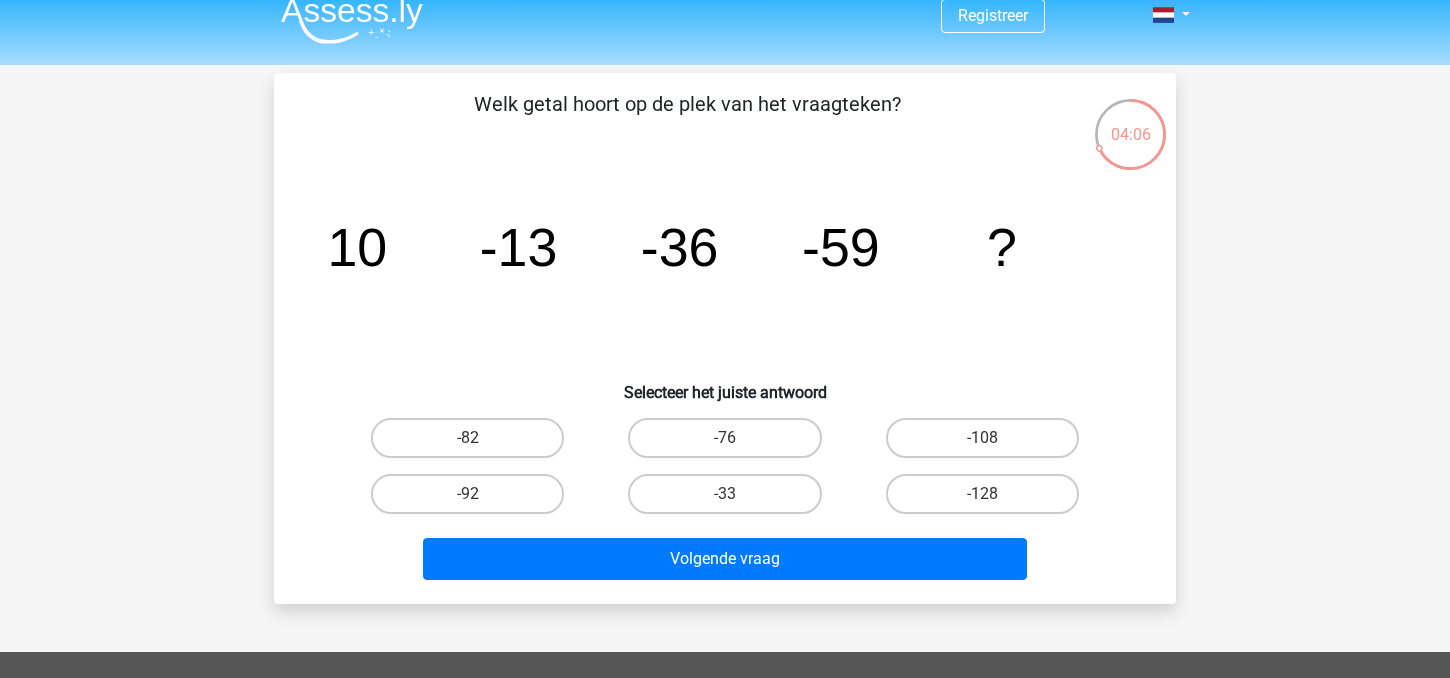 scroll, scrollTop: 1, scrollLeft: 0, axis: vertical 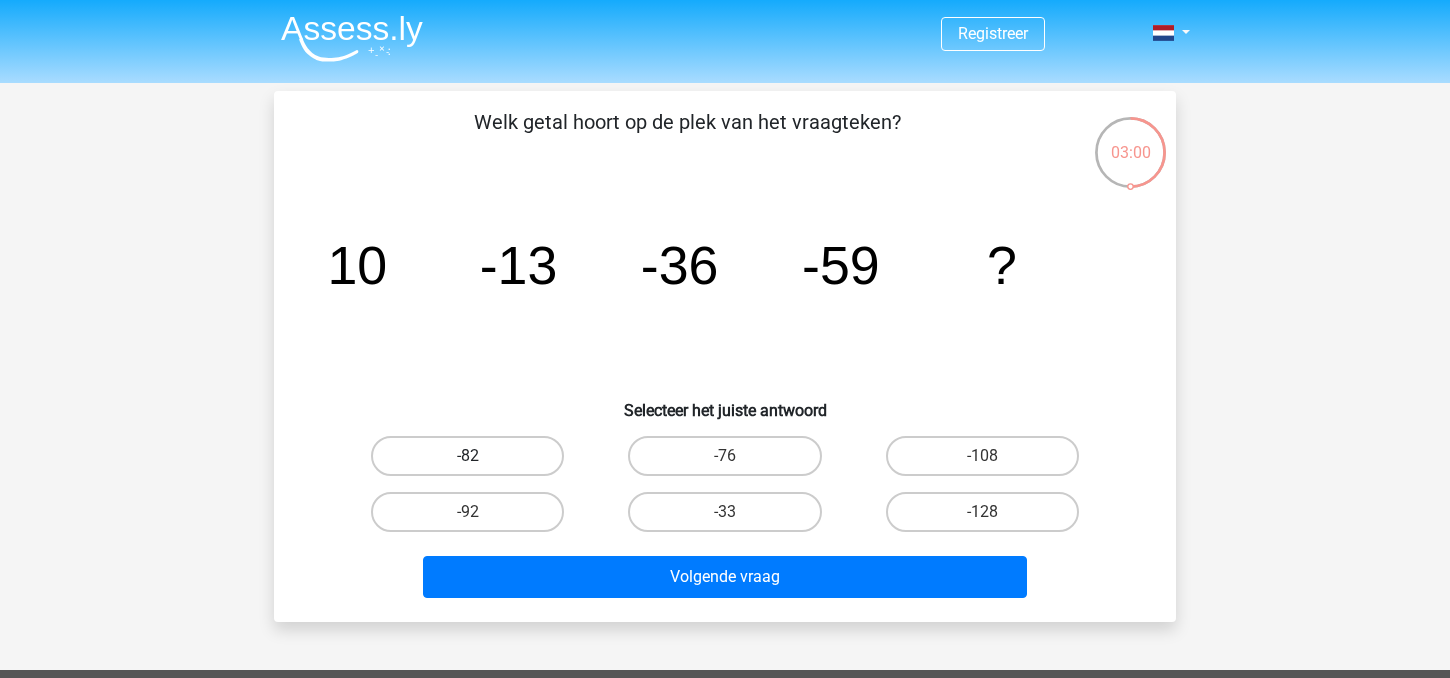 click on "-82" at bounding box center [467, 456] 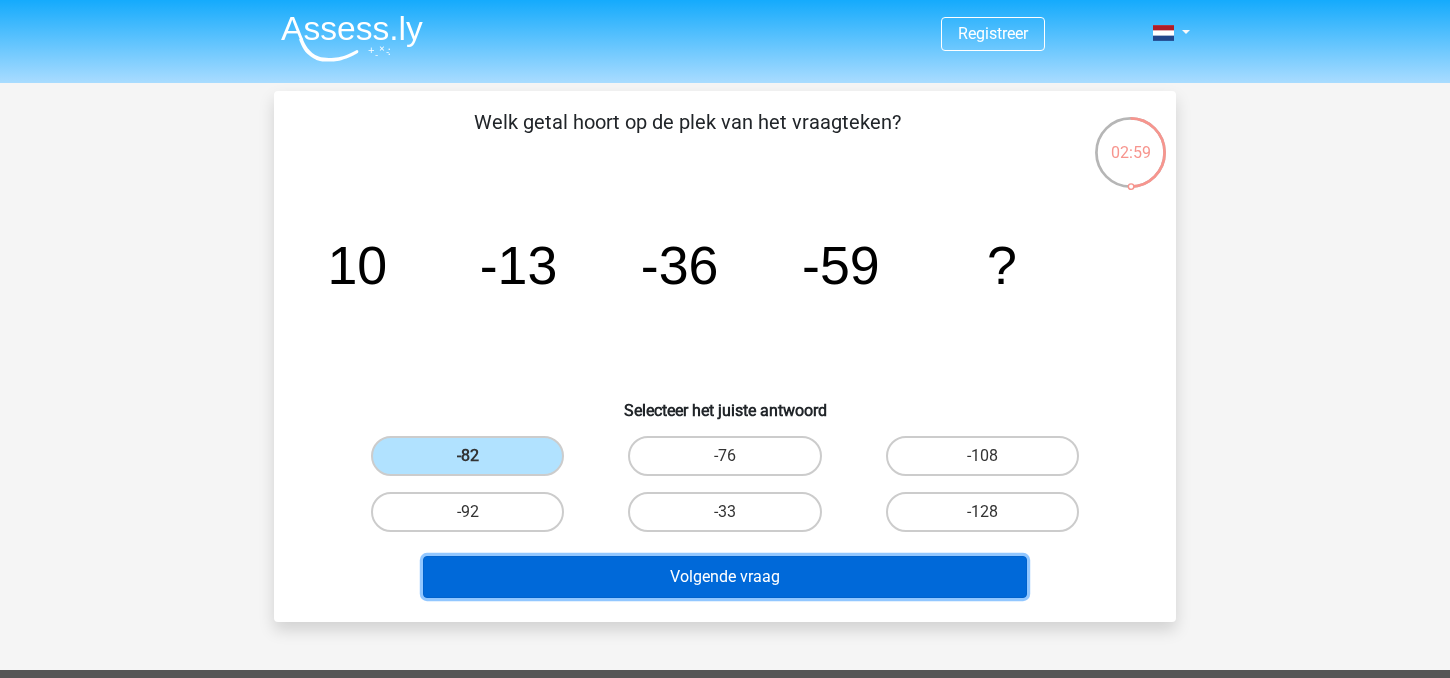 click on "Volgende vraag" at bounding box center (725, 577) 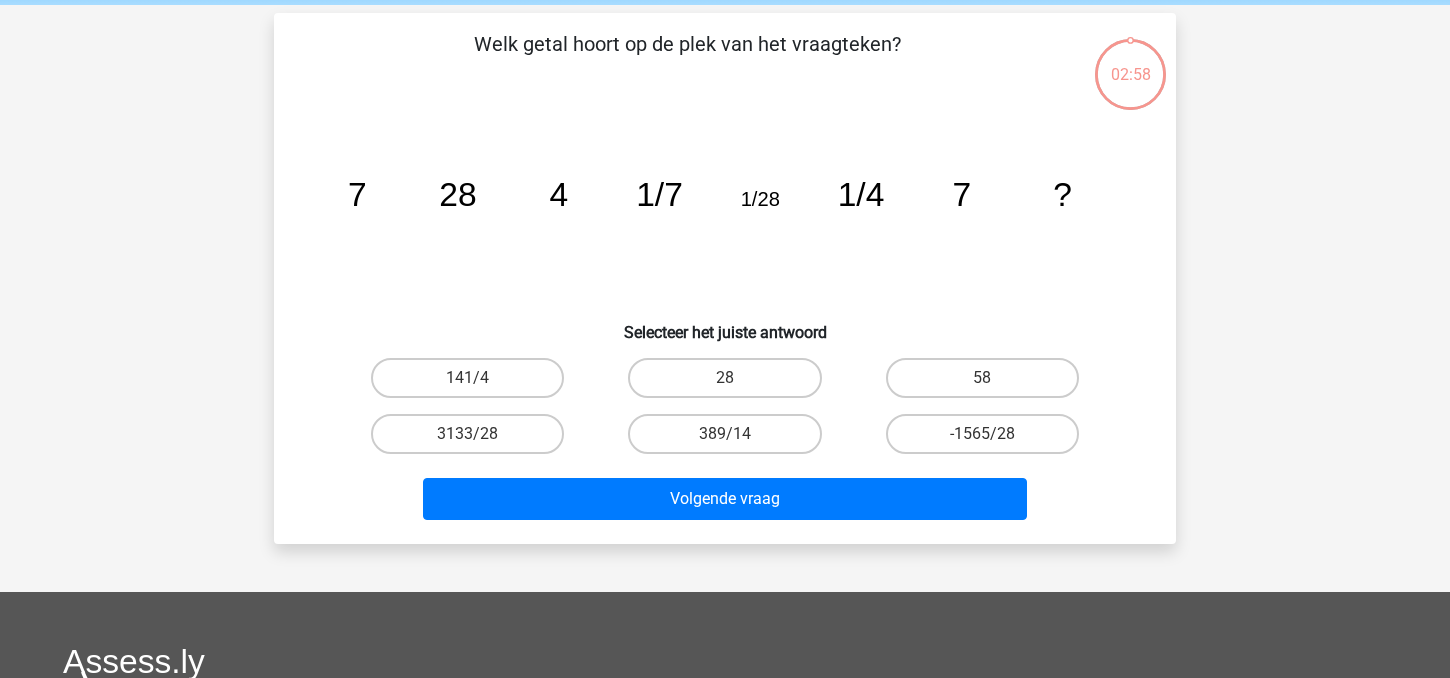 scroll, scrollTop: 92, scrollLeft: 0, axis: vertical 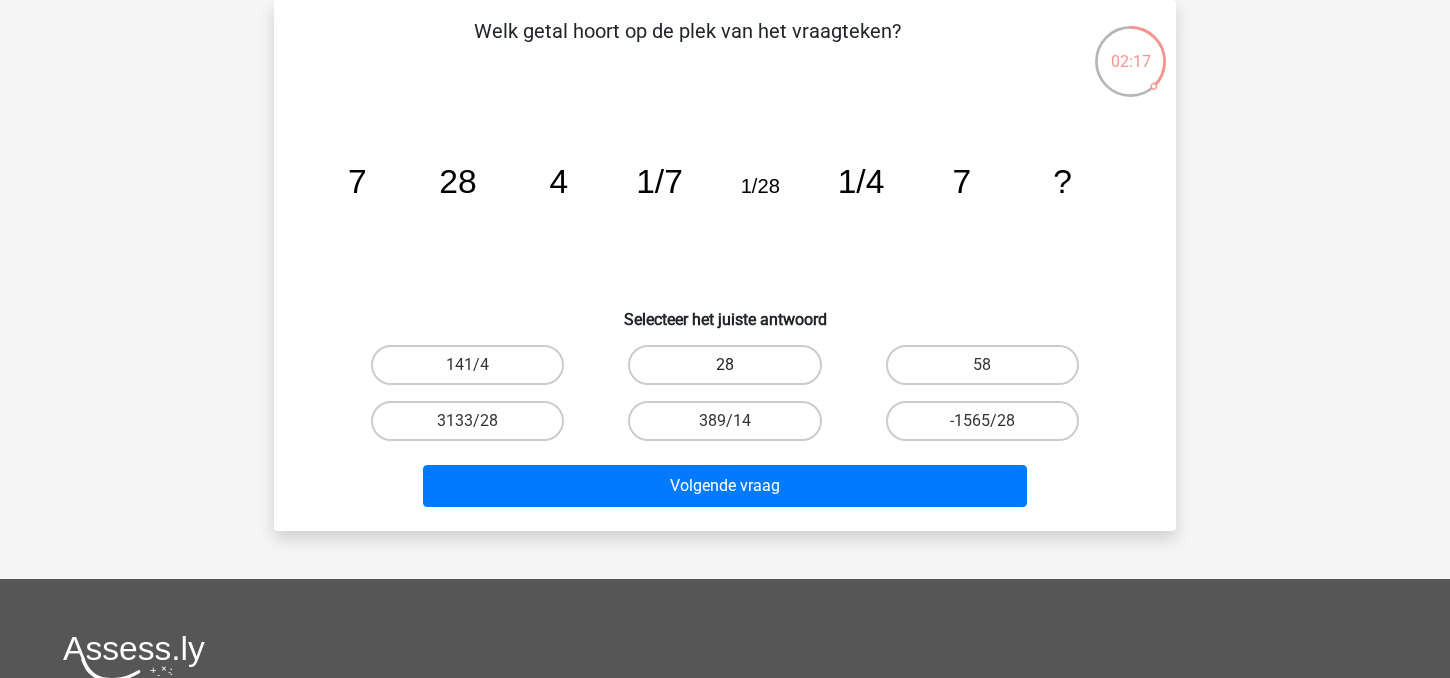 click on "28" at bounding box center (724, 365) 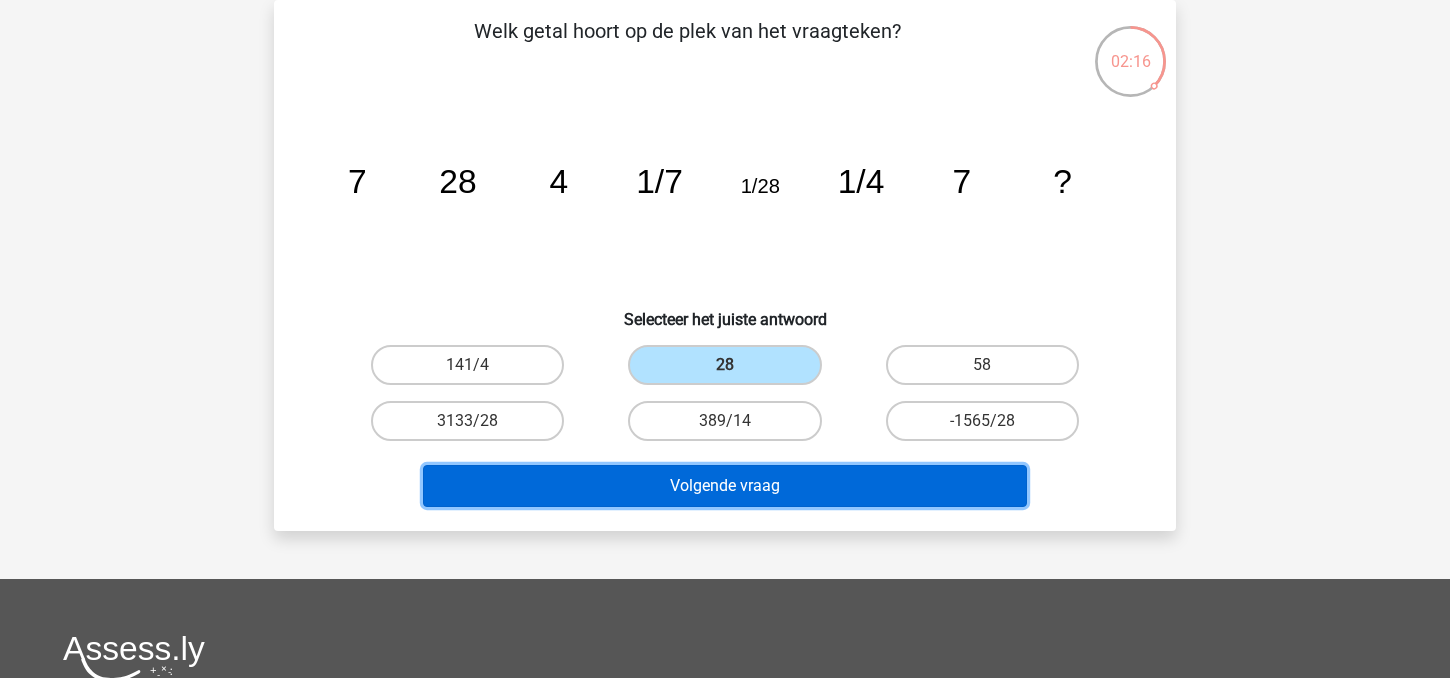 click on "Volgende vraag" at bounding box center (725, 486) 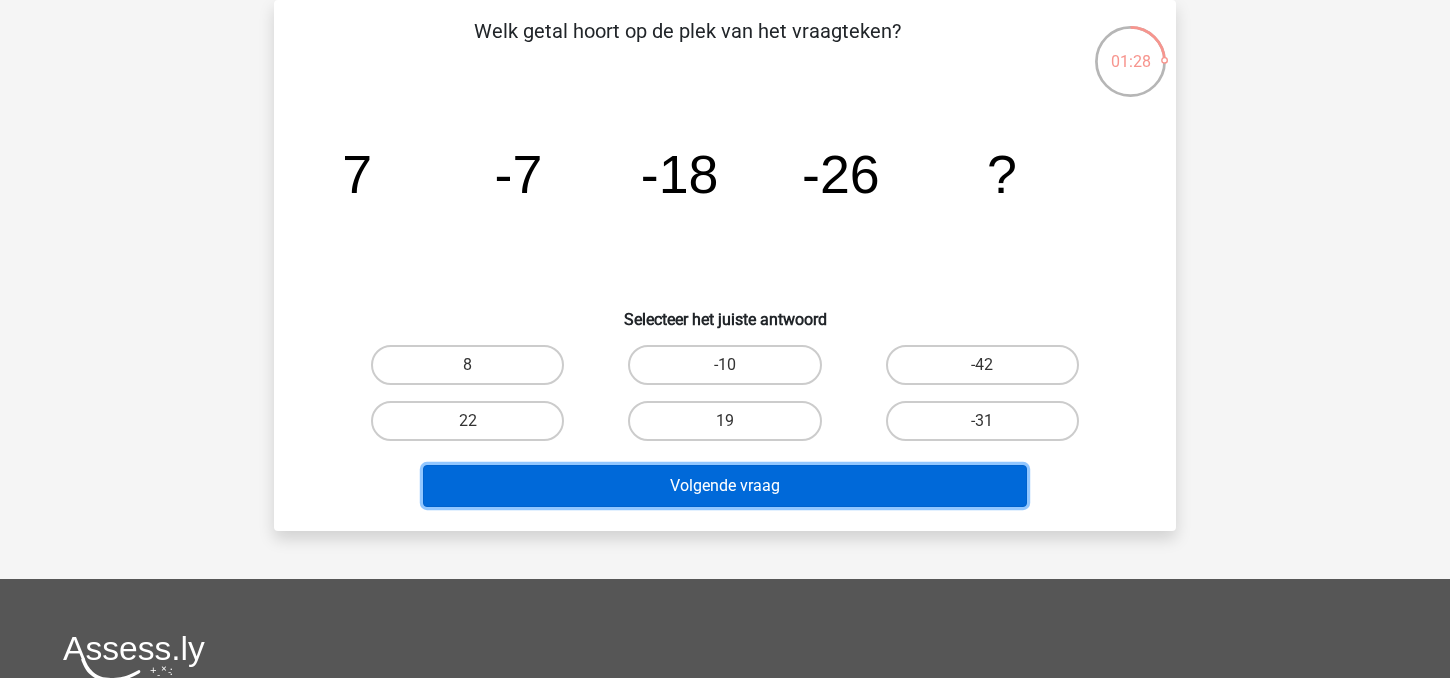 click on "Volgende vraag" at bounding box center (725, 486) 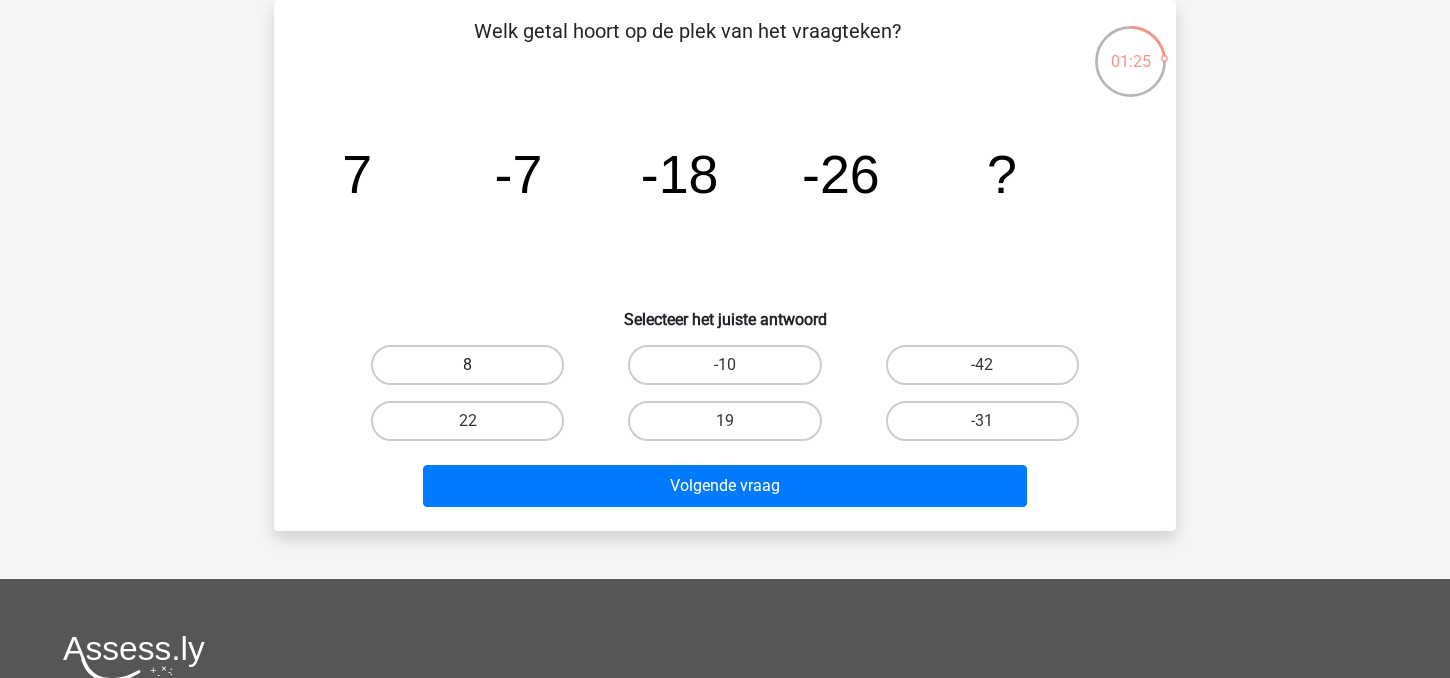 click on "8" at bounding box center [467, 365] 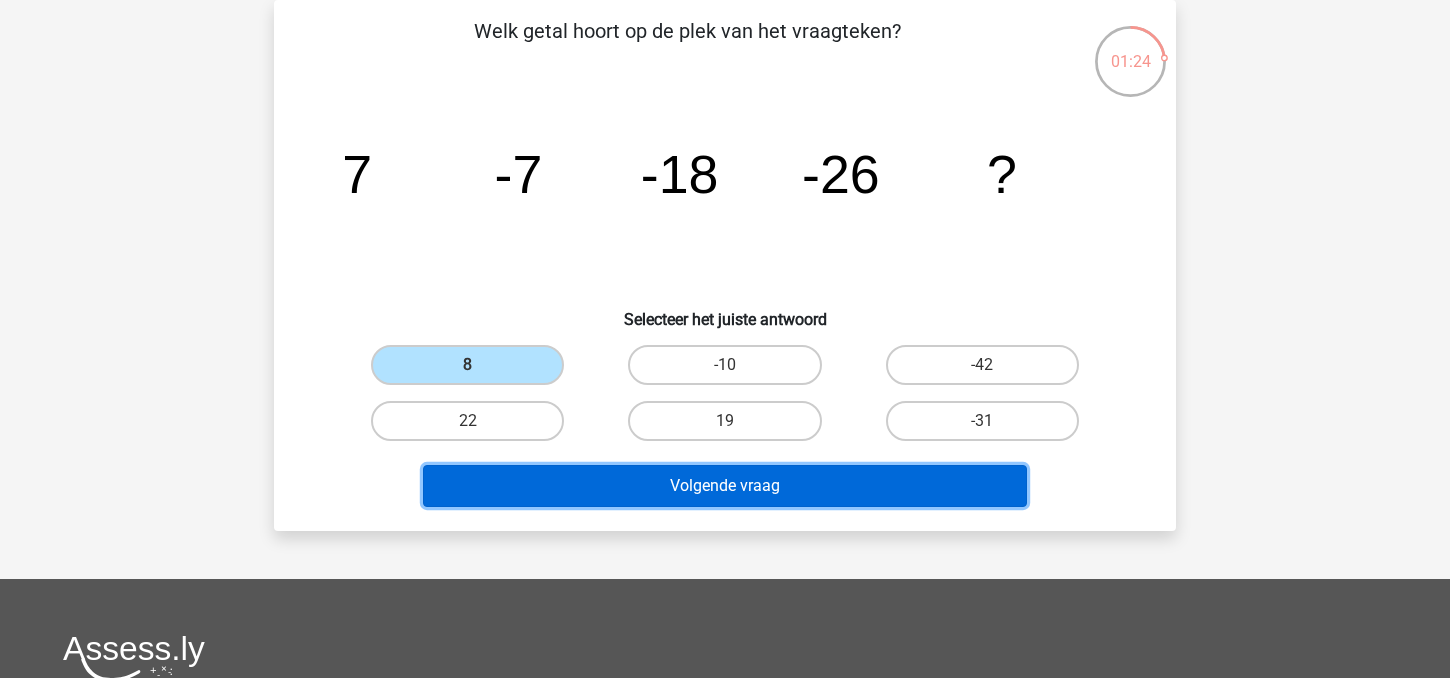 click on "Volgende vraag" at bounding box center (725, 486) 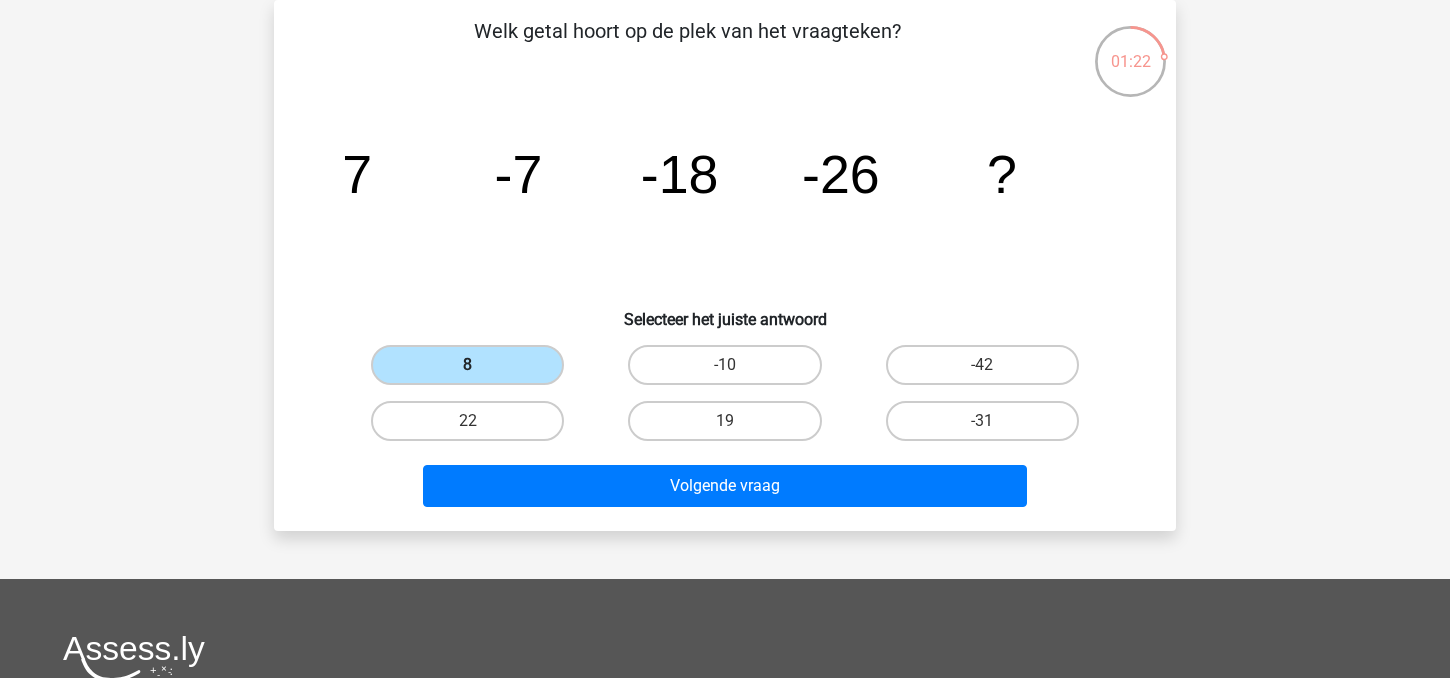 click on "8" at bounding box center (467, 365) 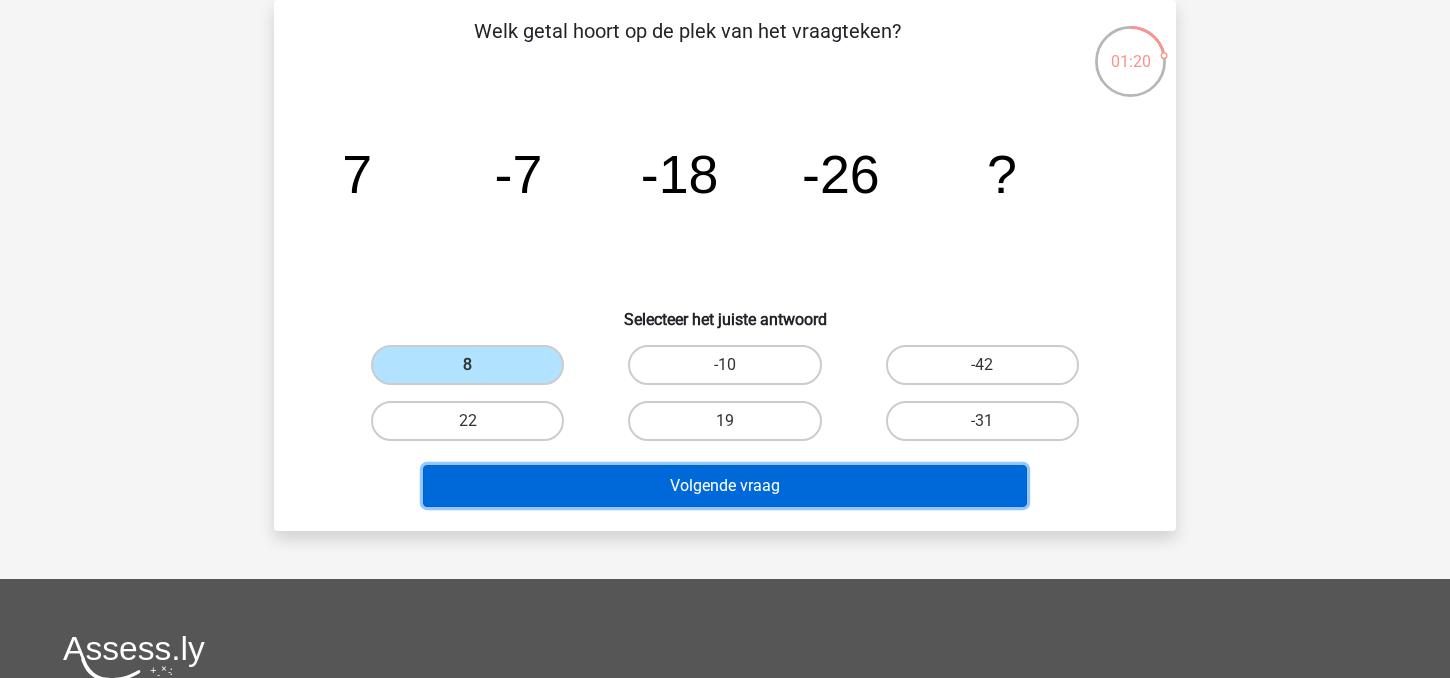 click on "Volgende vraag" at bounding box center [725, 486] 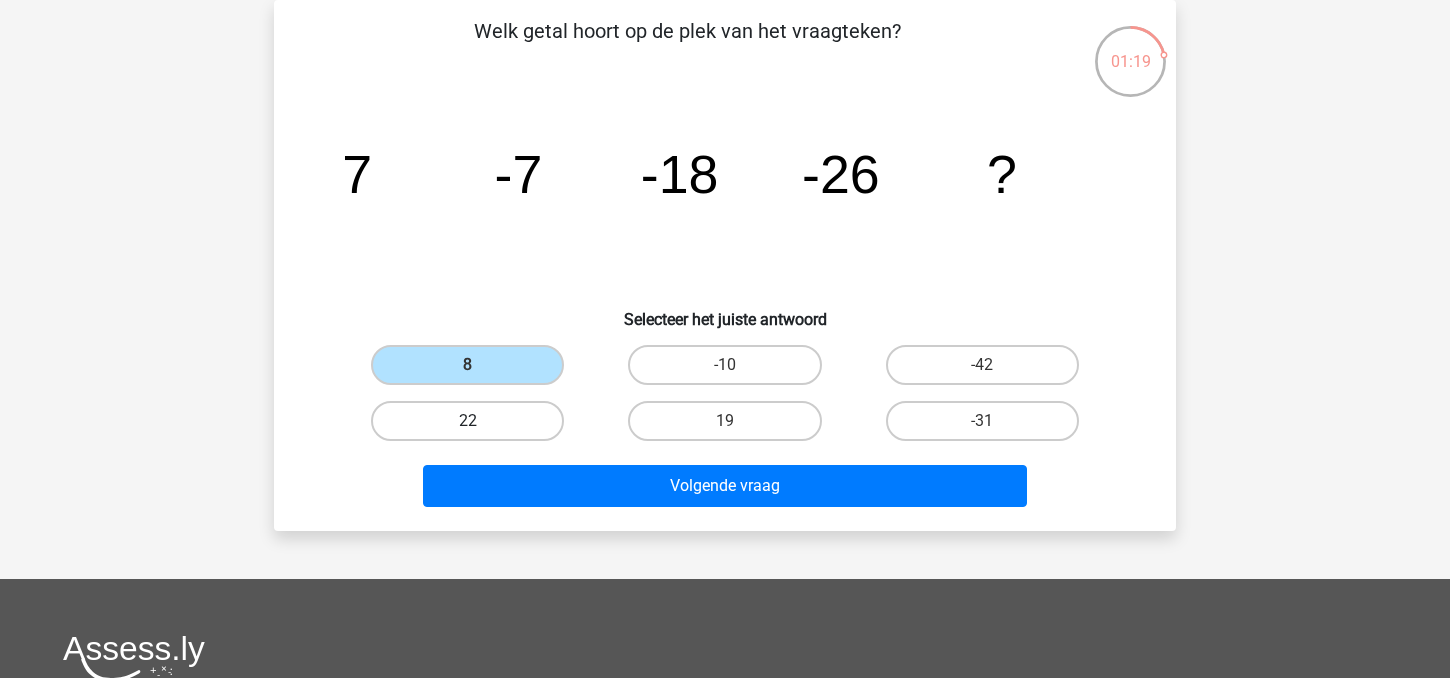 scroll, scrollTop: 107, scrollLeft: 0, axis: vertical 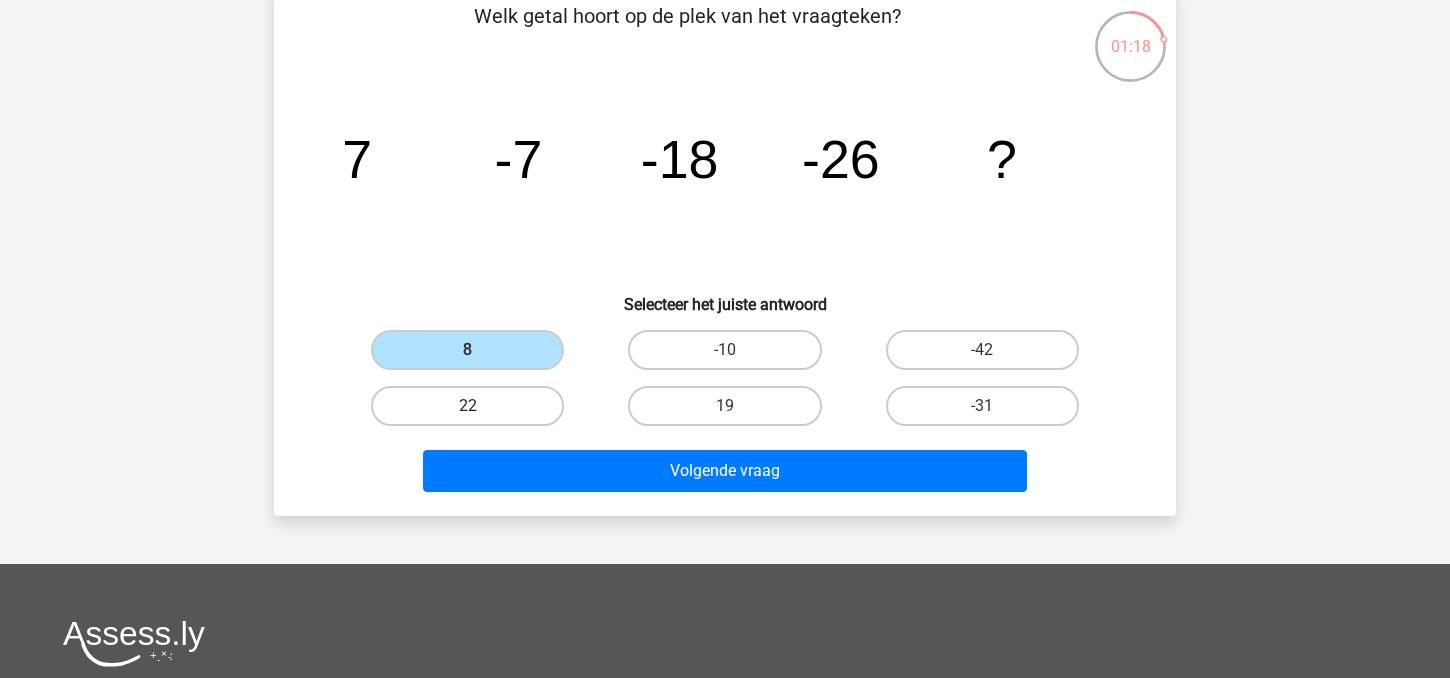click on "22" at bounding box center [467, 406] 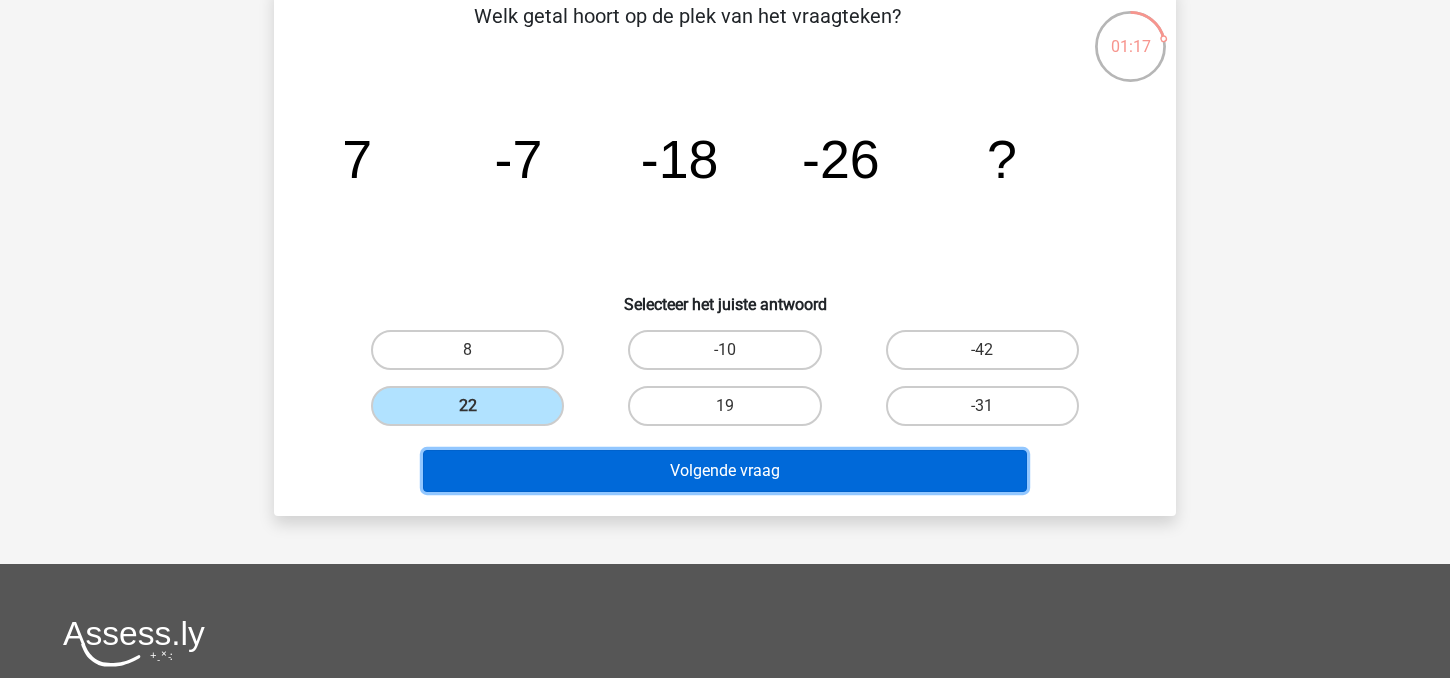 click on "Volgende vraag" at bounding box center [725, 471] 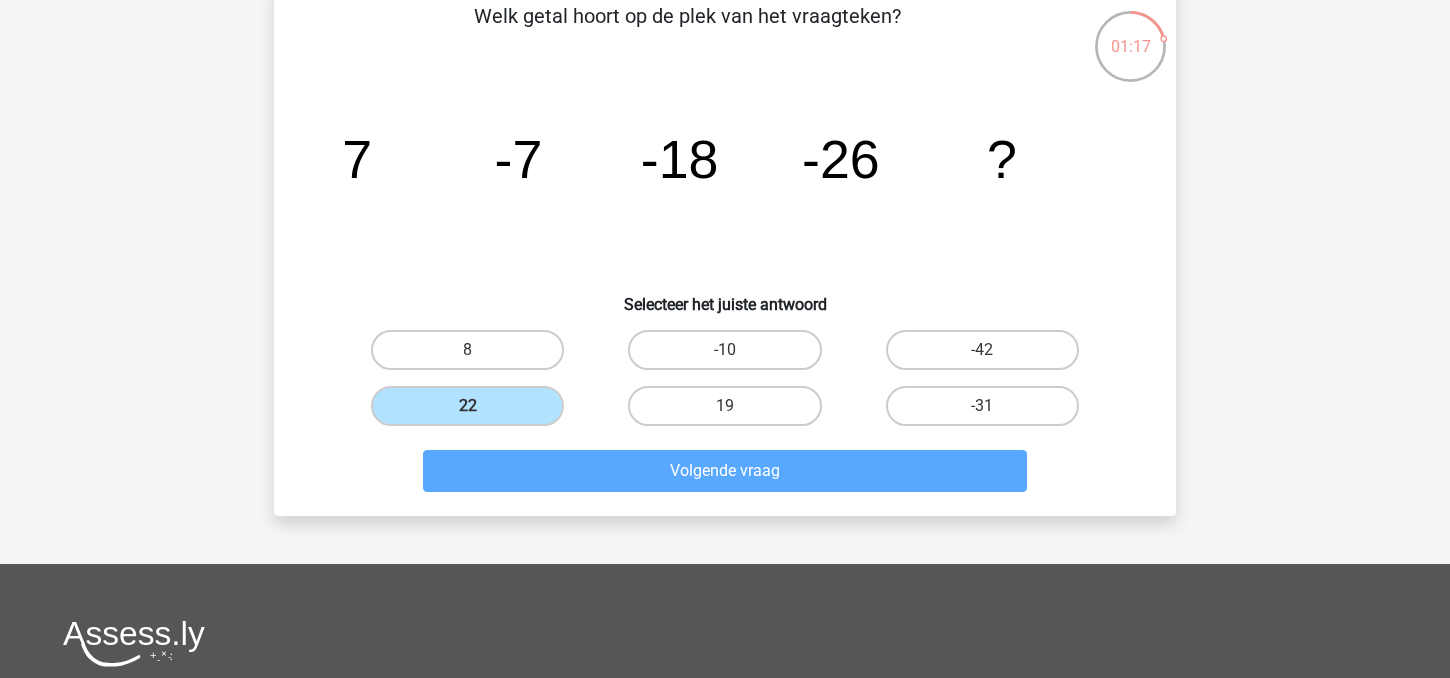 scroll, scrollTop: 92, scrollLeft: 0, axis: vertical 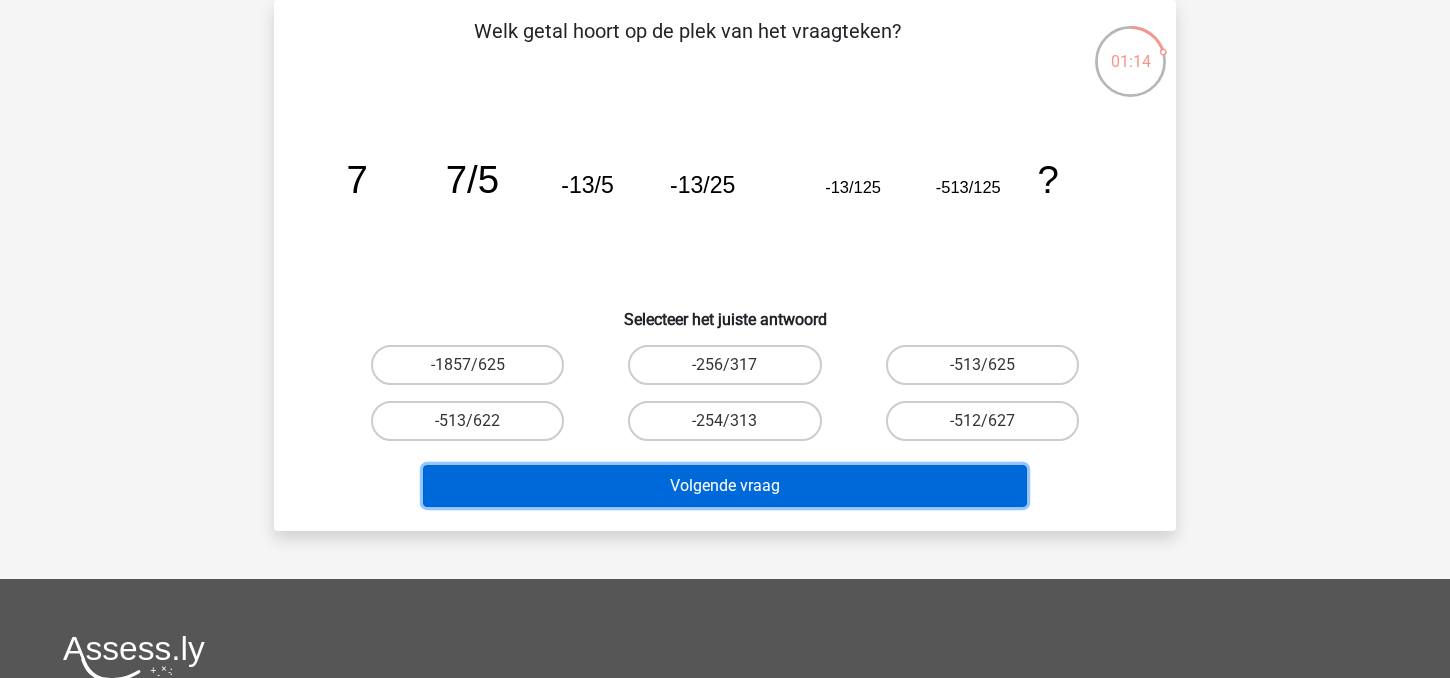 click on "Volgende vraag" at bounding box center [725, 486] 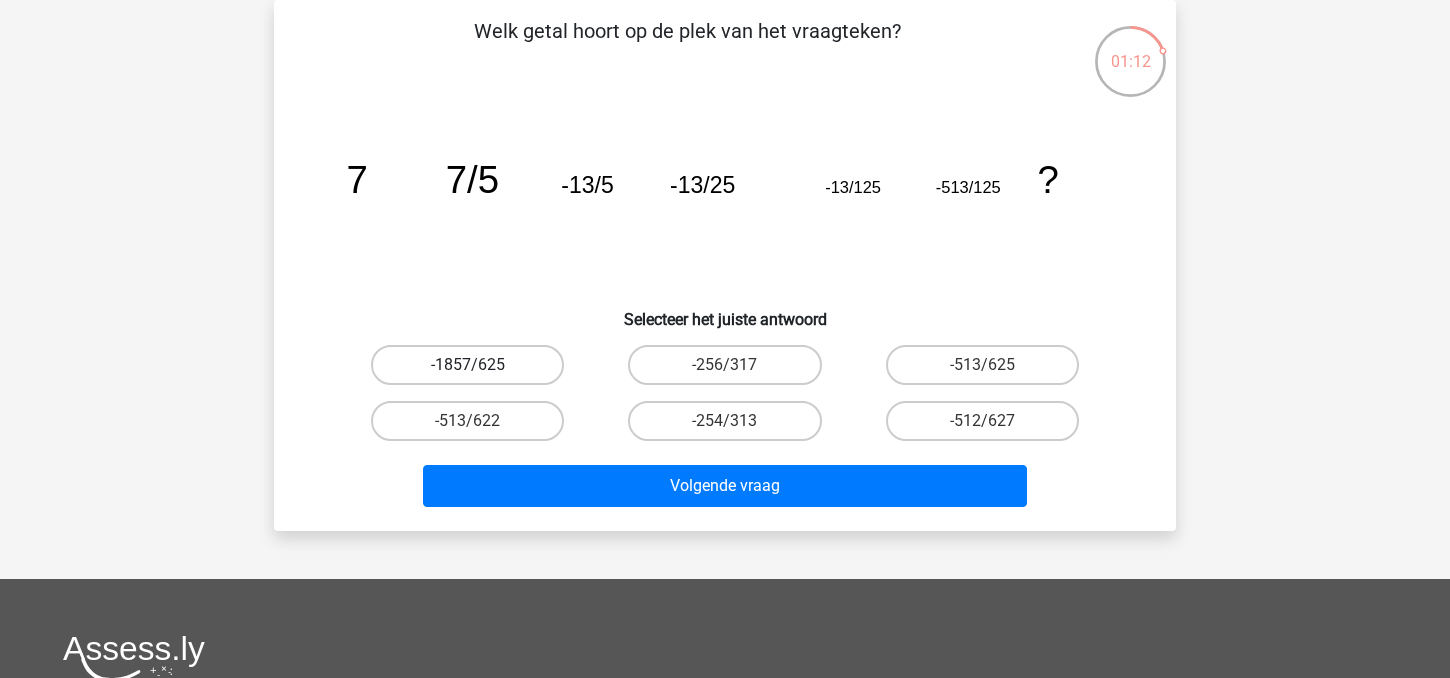 click on "-1857/625" at bounding box center [467, 365] 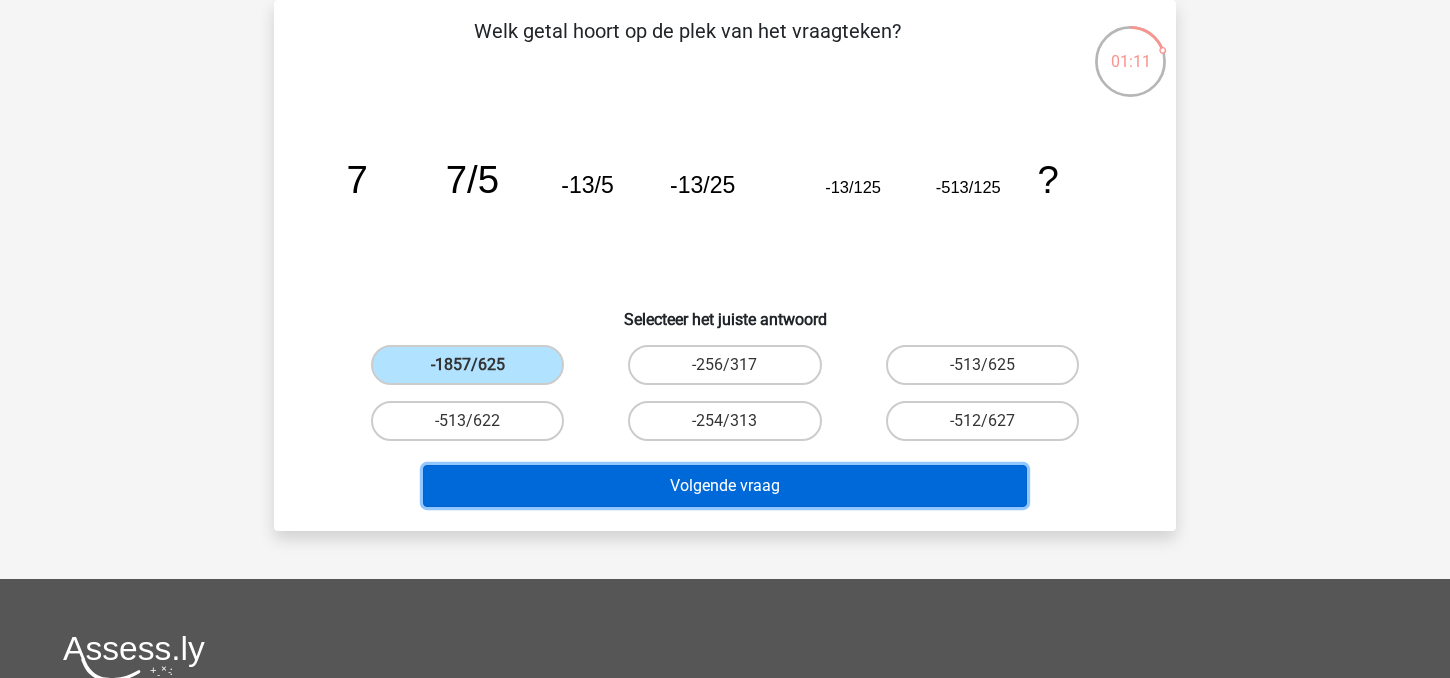 click on "Volgende vraag" at bounding box center (725, 486) 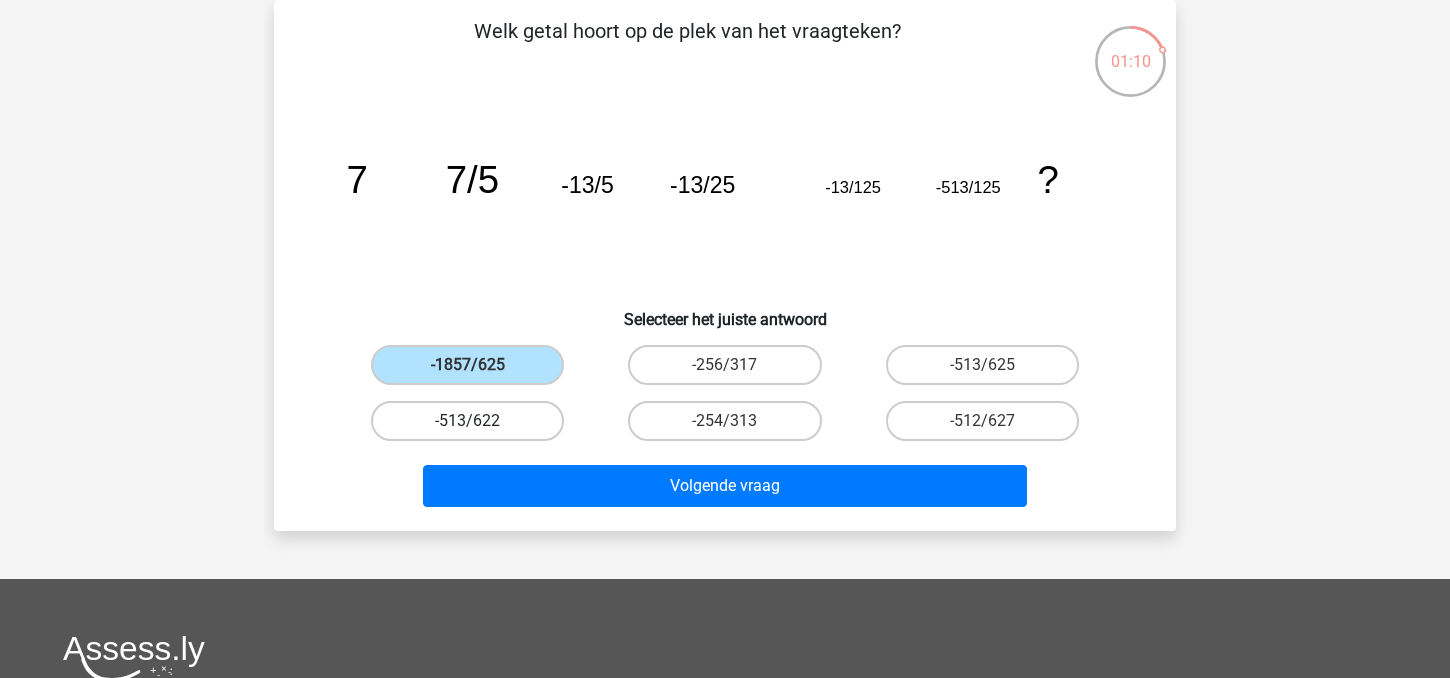 click on "-513/622" at bounding box center [467, 421] 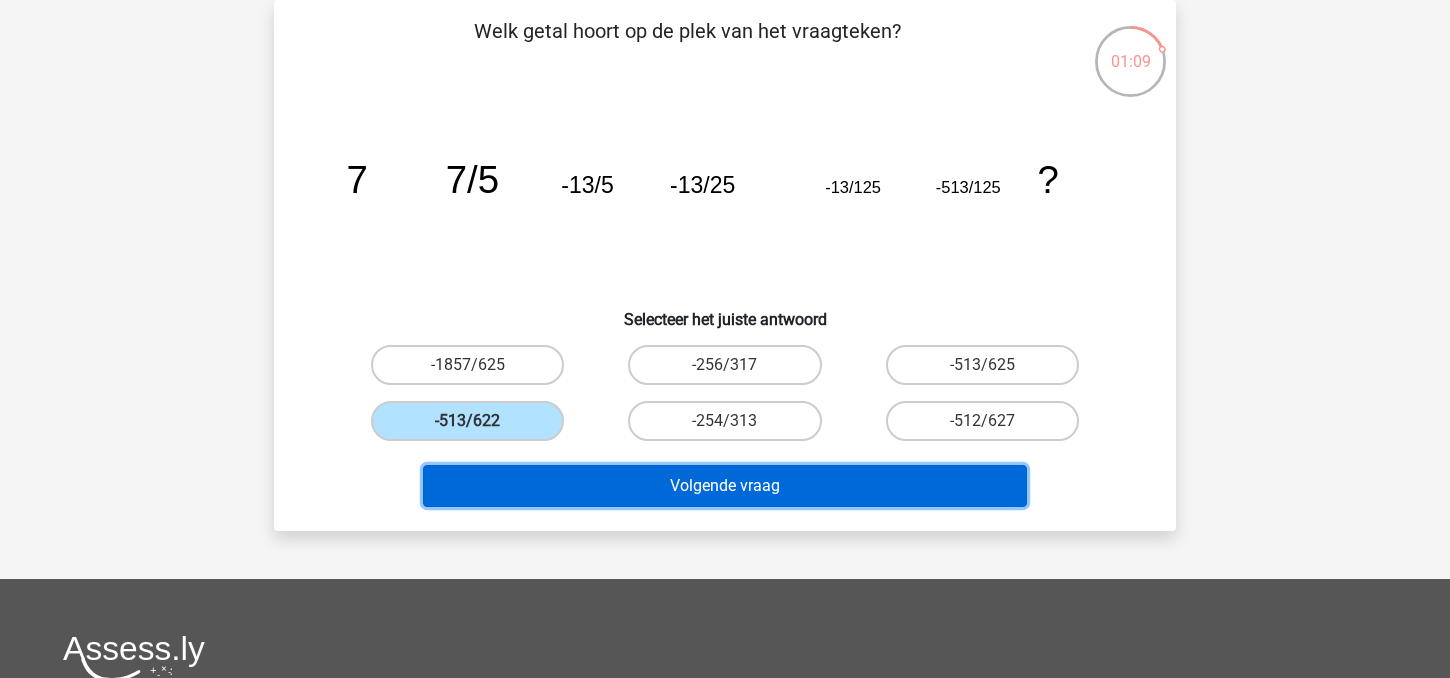 click on "Volgende vraag" at bounding box center (725, 486) 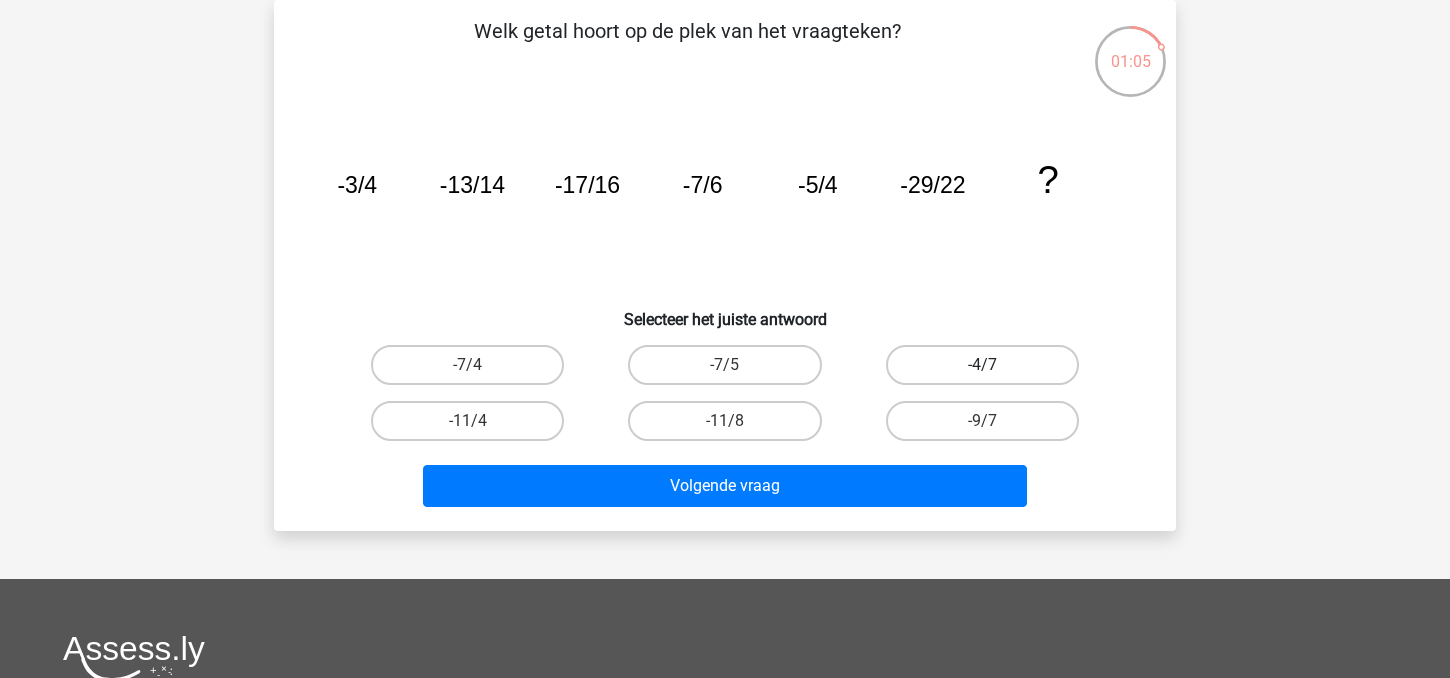 click on "-4/7" at bounding box center [982, 365] 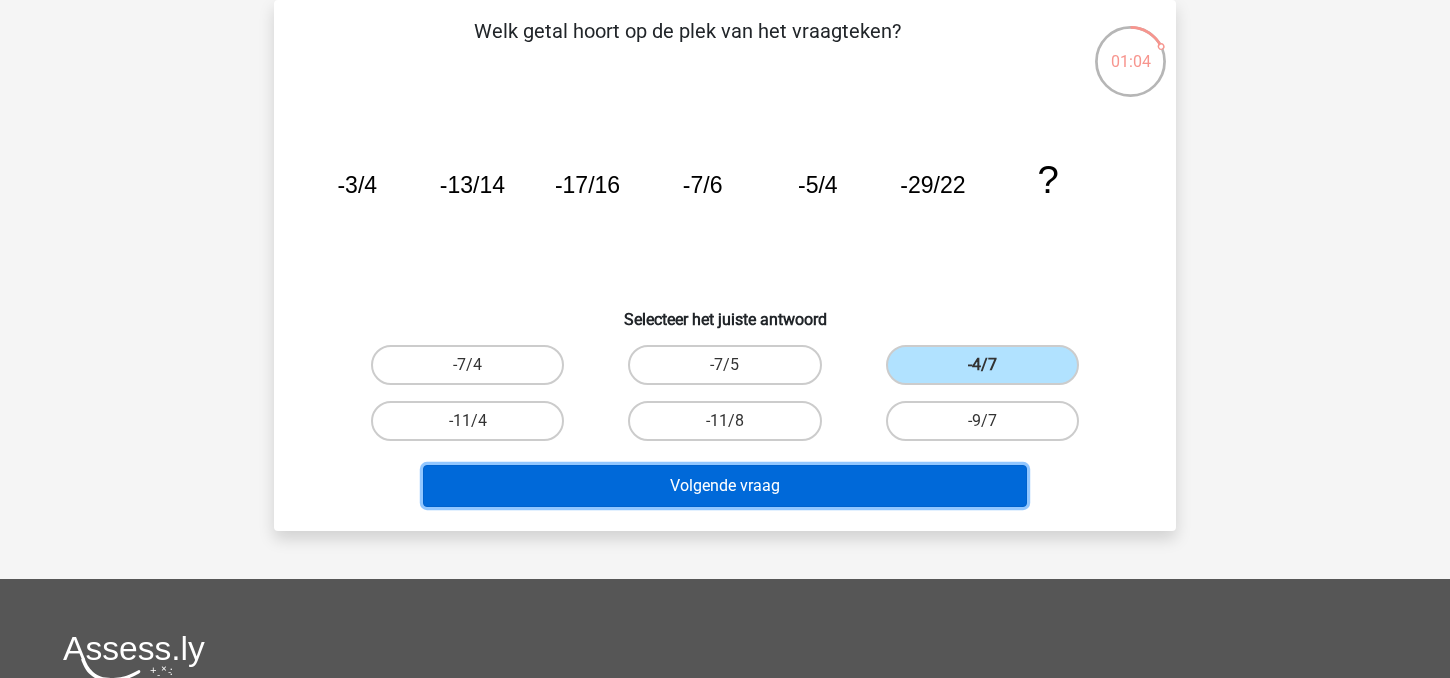 click on "Volgende vraag" at bounding box center (725, 486) 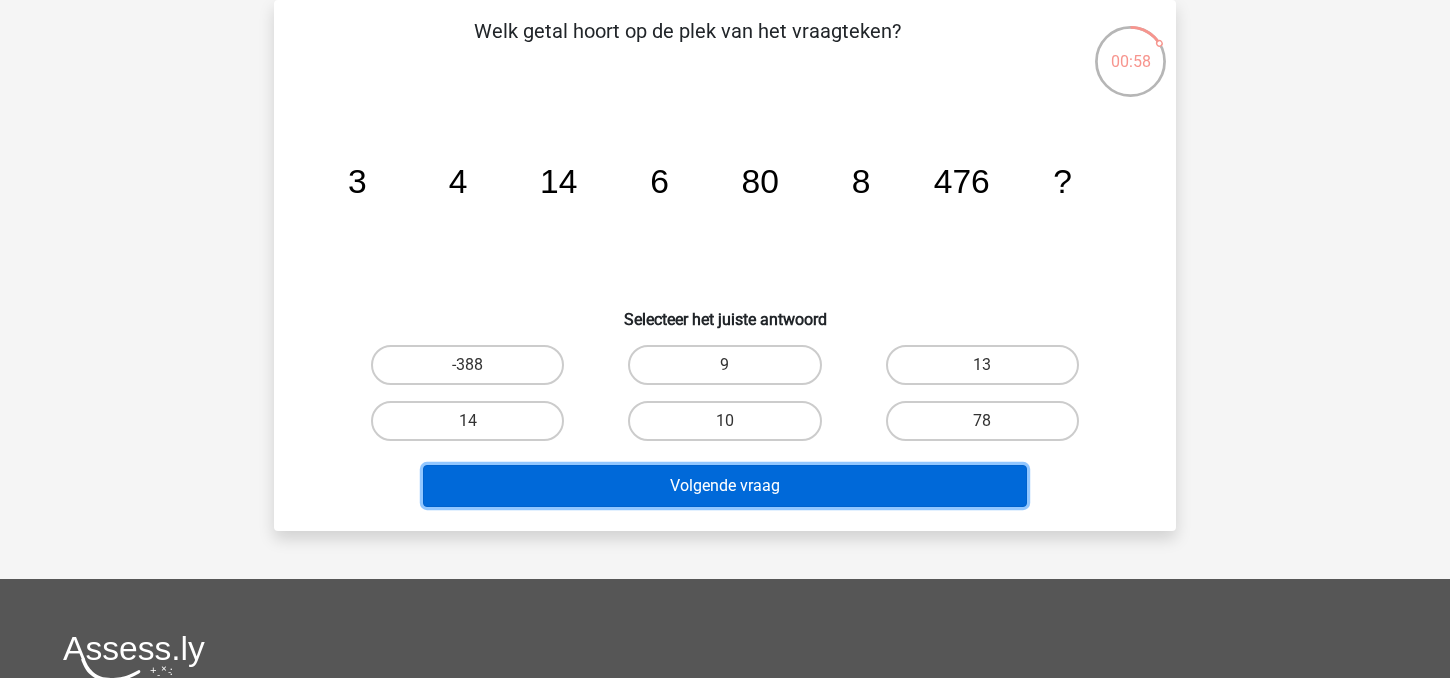 click on "Volgende vraag" at bounding box center (725, 486) 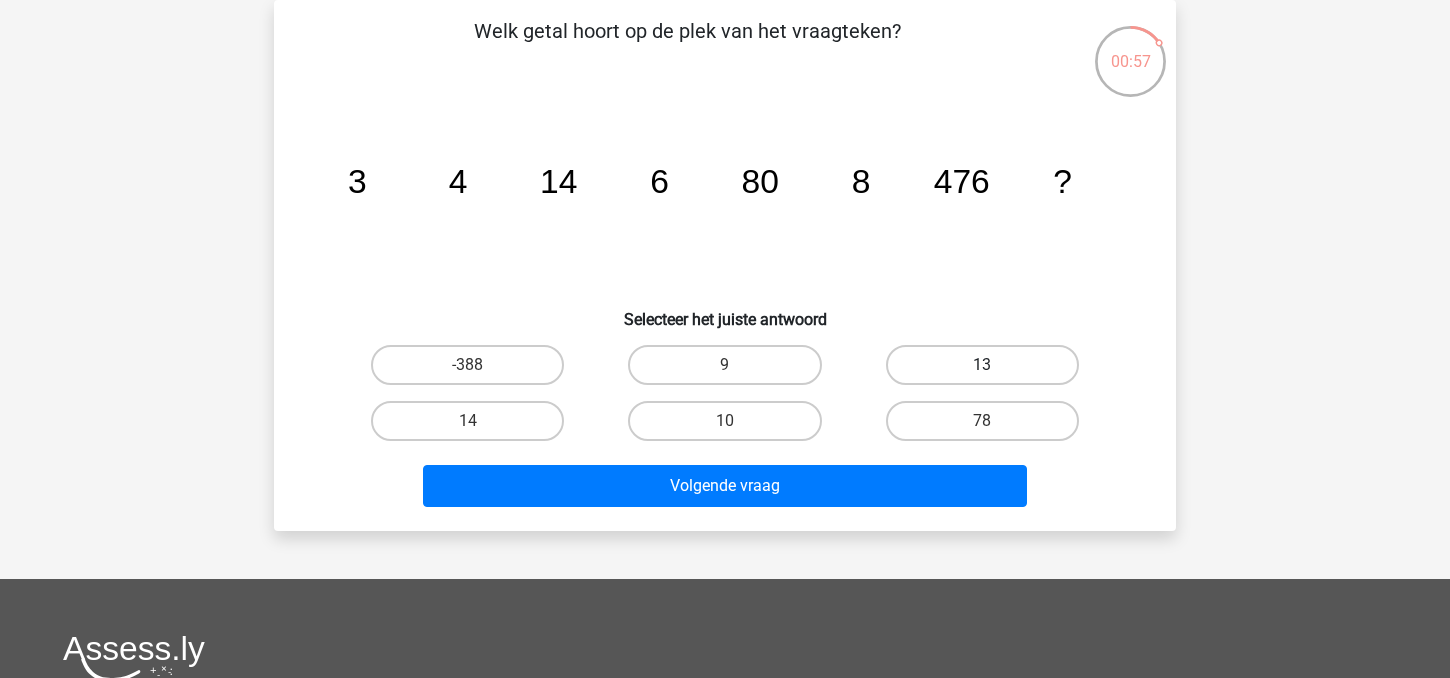 click on "13" at bounding box center [982, 365] 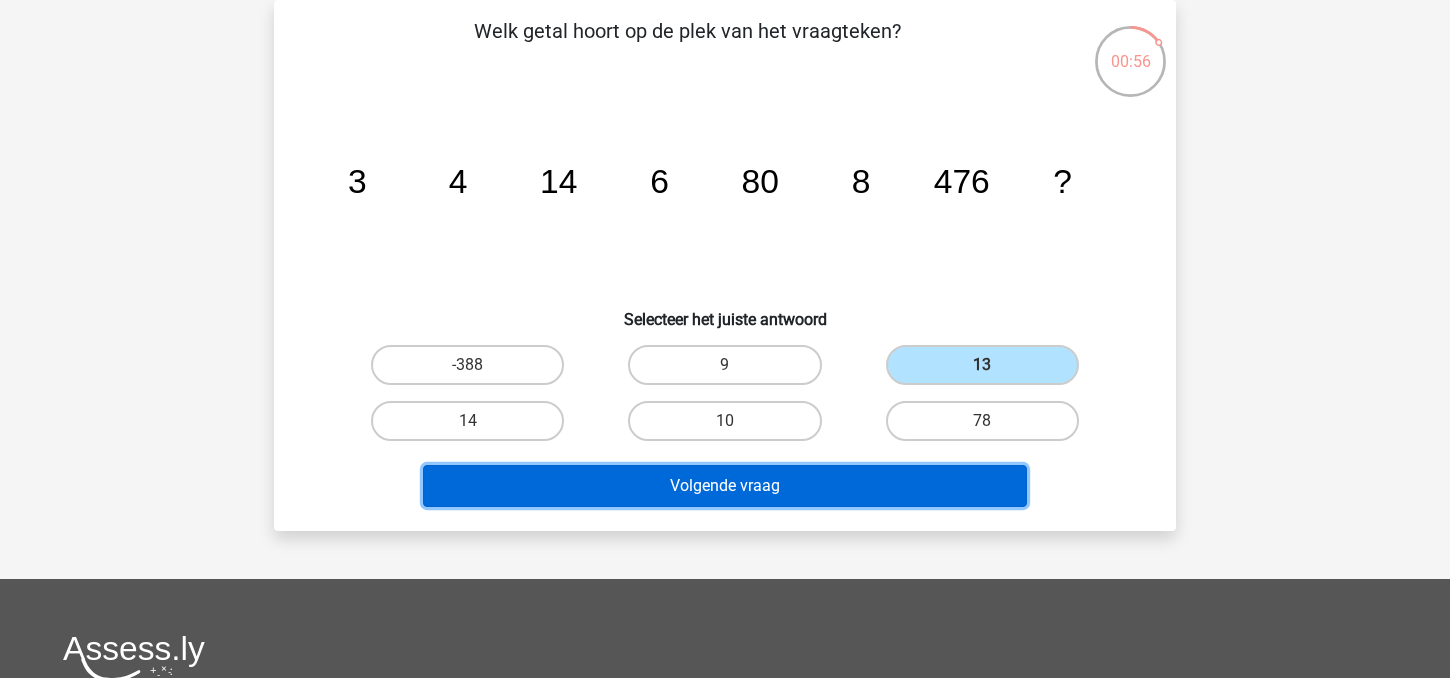 click on "Volgende vraag" at bounding box center [725, 486] 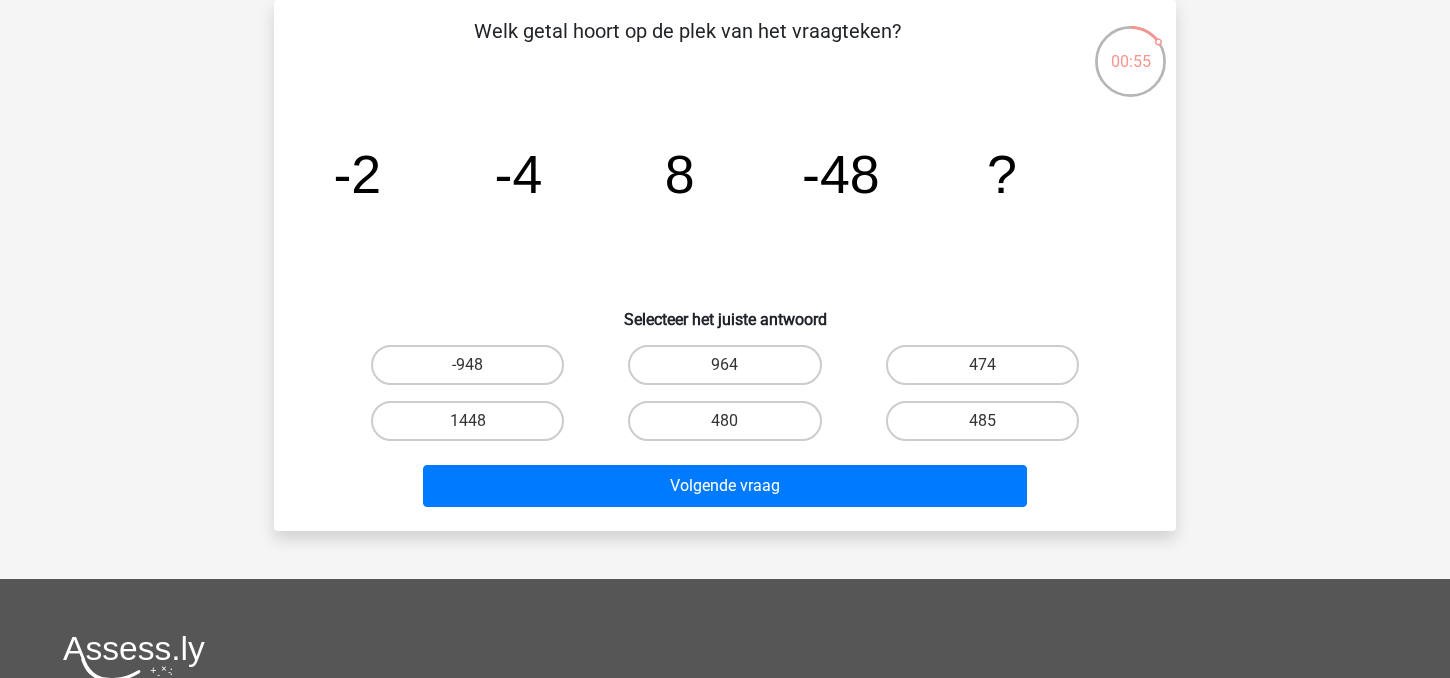 click on "474" at bounding box center (988, 371) 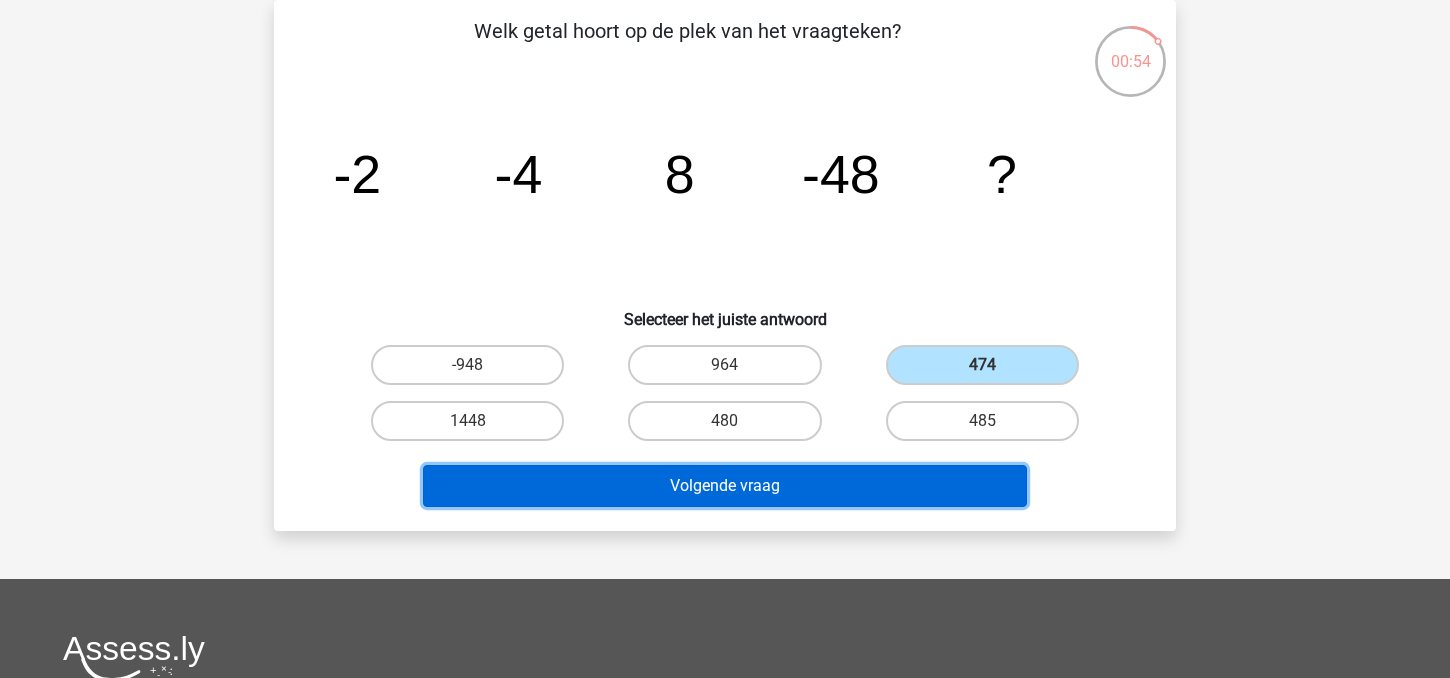 click on "Volgende vraag" at bounding box center [725, 486] 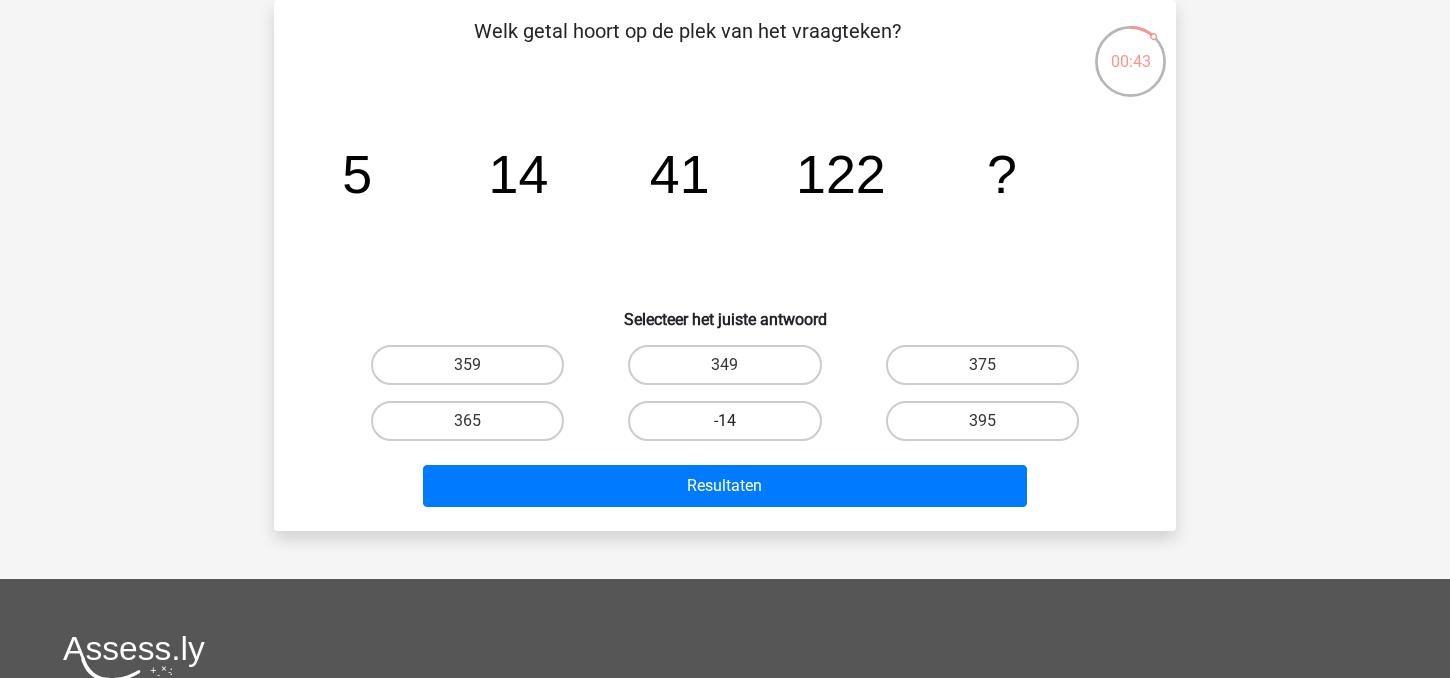 click on "-14" at bounding box center [724, 421] 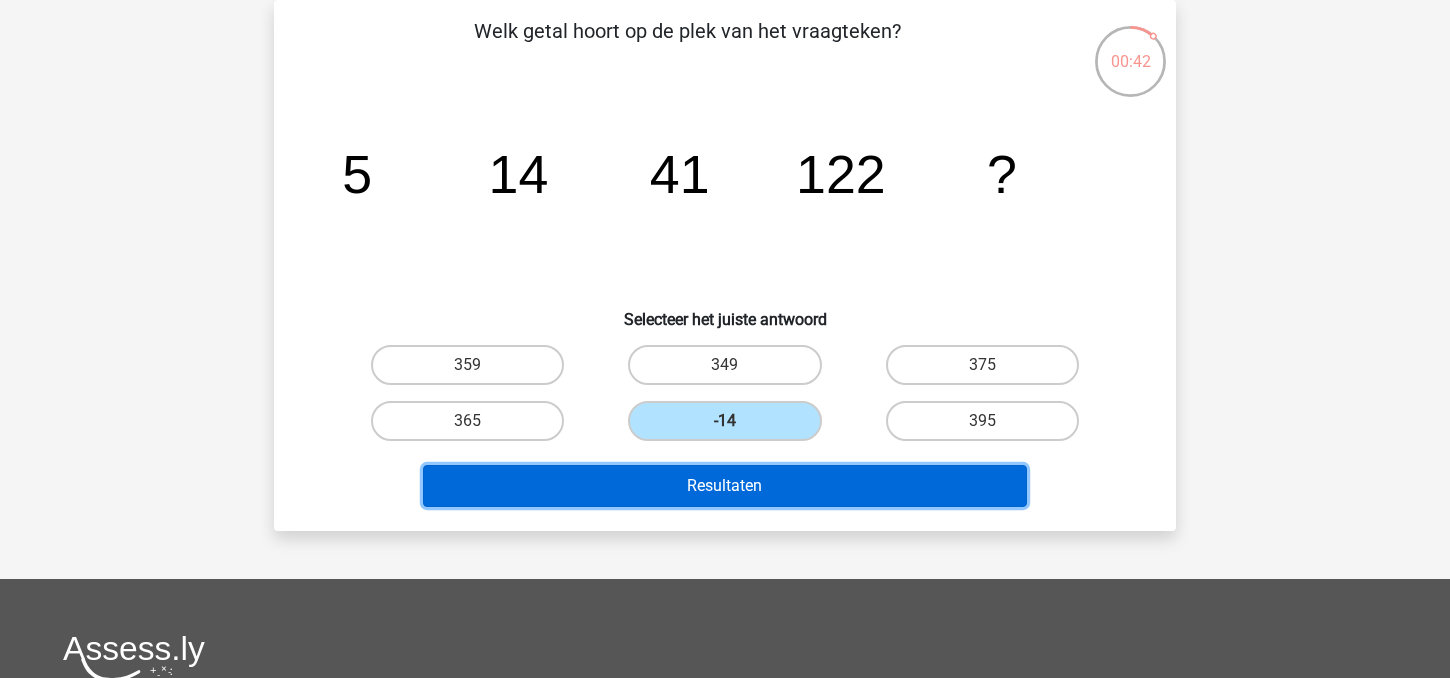 click on "Resultaten" at bounding box center (725, 486) 